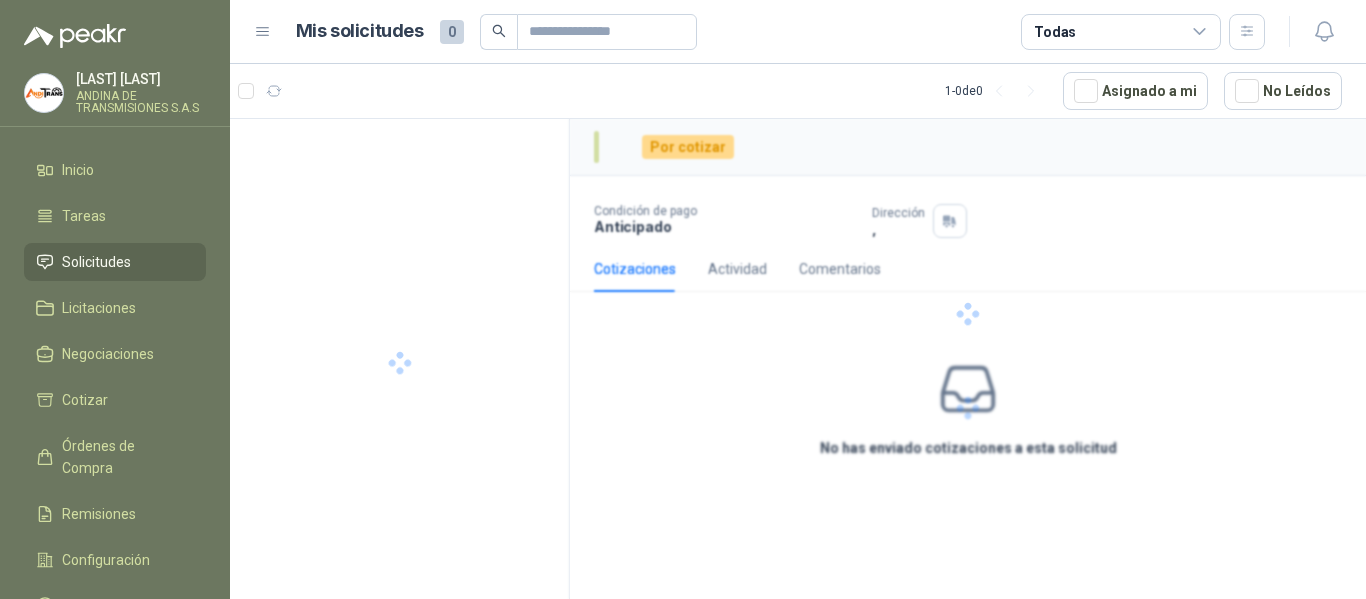scroll, scrollTop: 0, scrollLeft: 0, axis: both 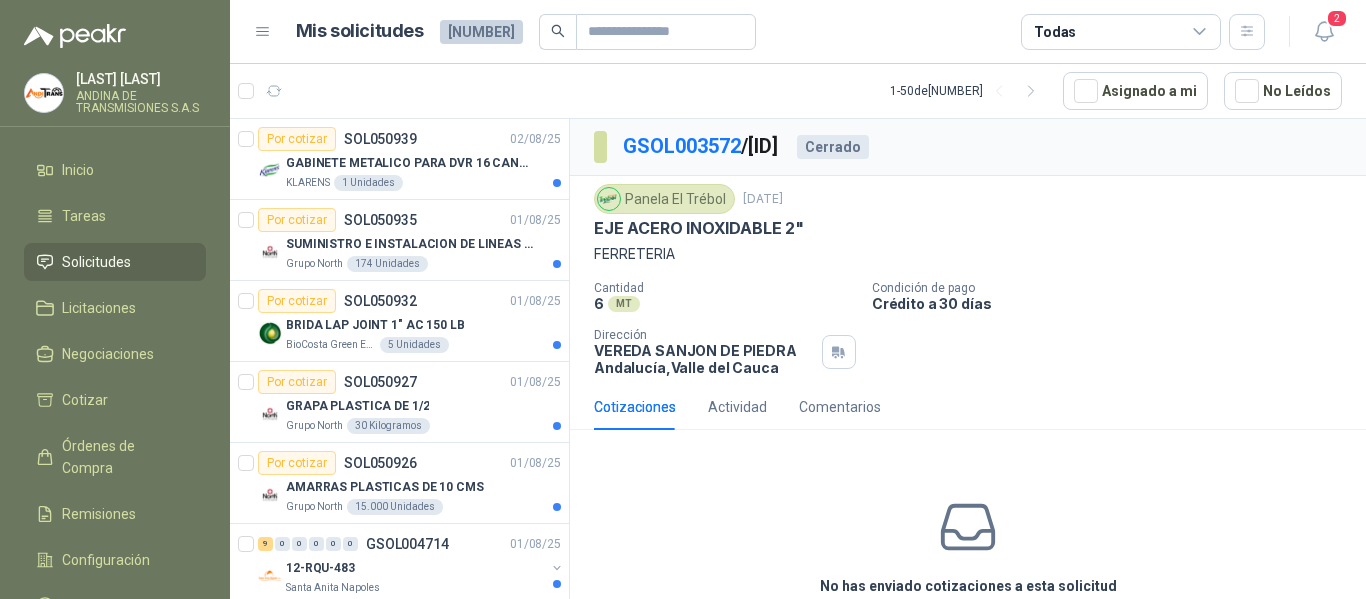 click on "EJE ACERO INOXIDABLE  2"" at bounding box center (968, 228) 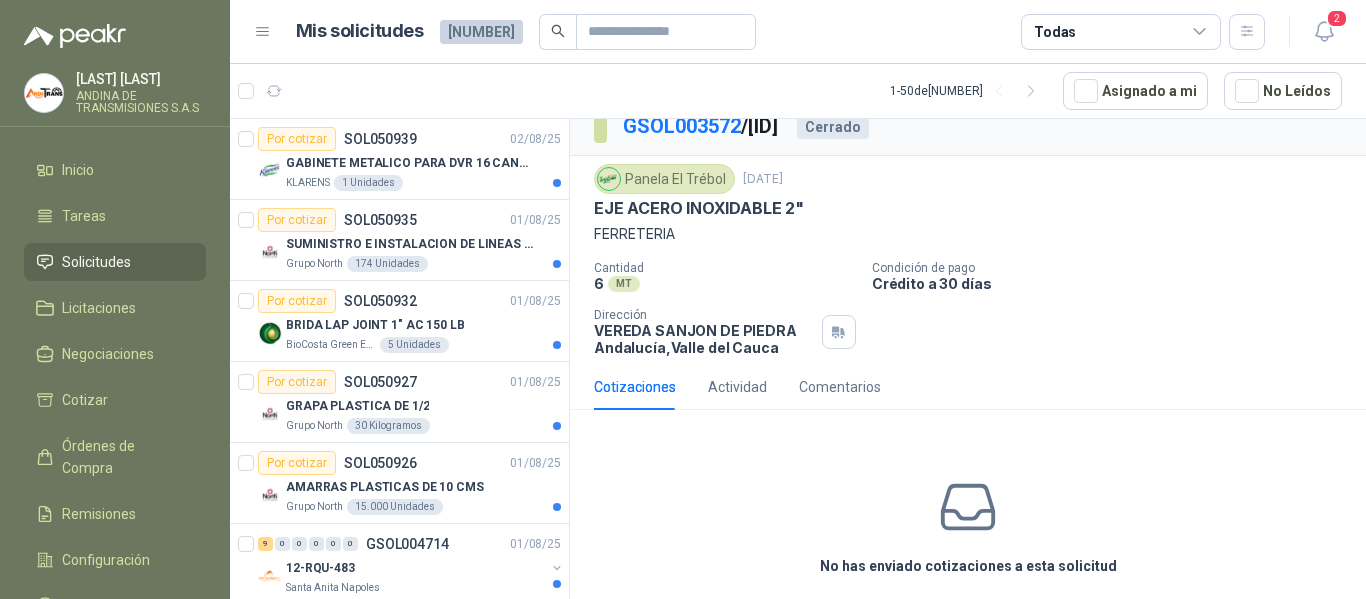 scroll, scrollTop: 0, scrollLeft: 0, axis: both 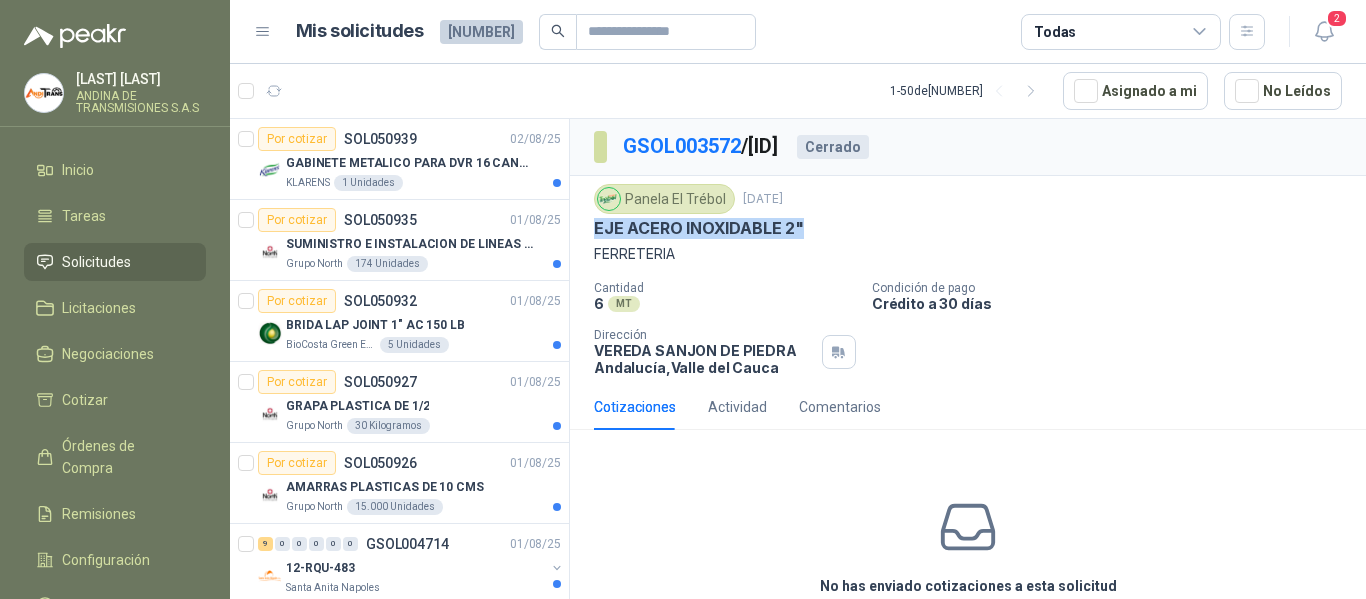 drag, startPoint x: 807, startPoint y: 228, endPoint x: 581, endPoint y: 225, distance: 226.01991 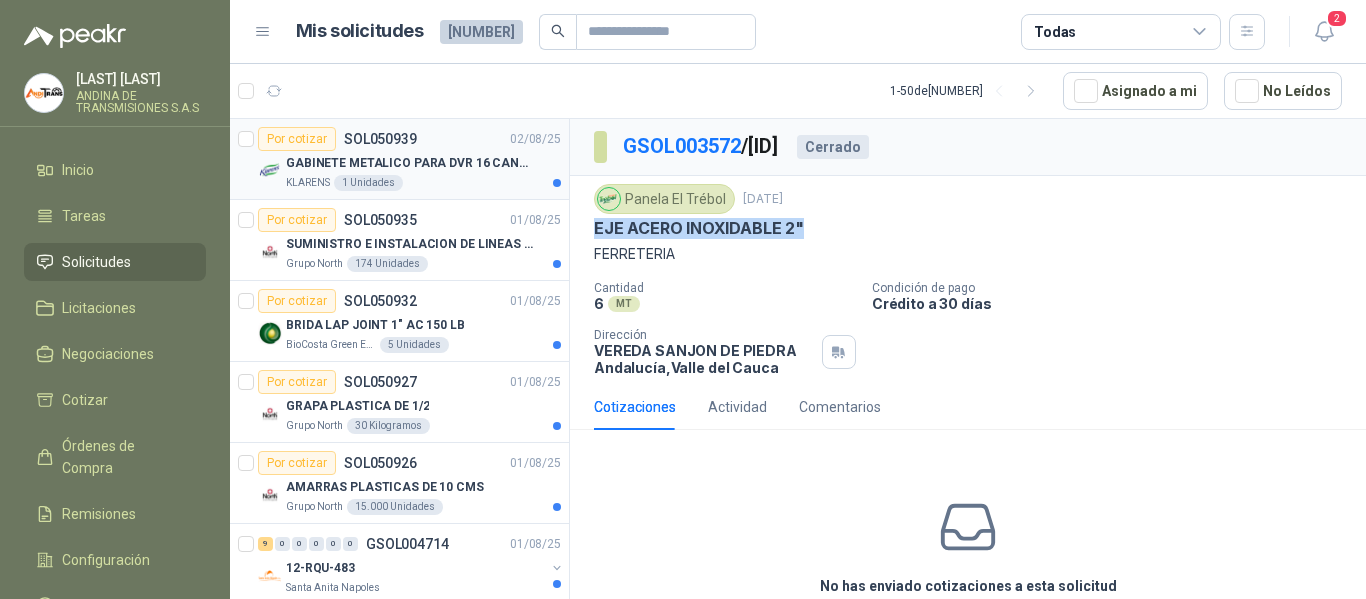 click on "GABINETE METALICO PARA DVR 16 CANALES" at bounding box center [410, 163] 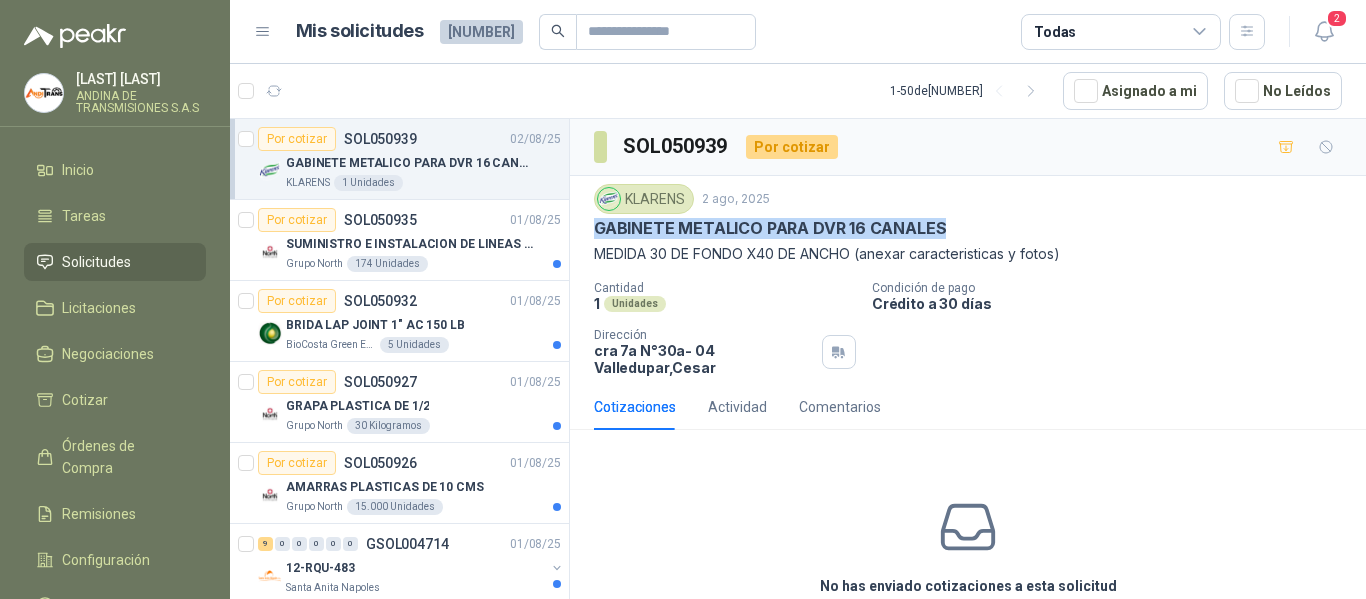 drag, startPoint x: 894, startPoint y: 226, endPoint x: 596, endPoint y: 227, distance: 298.00168 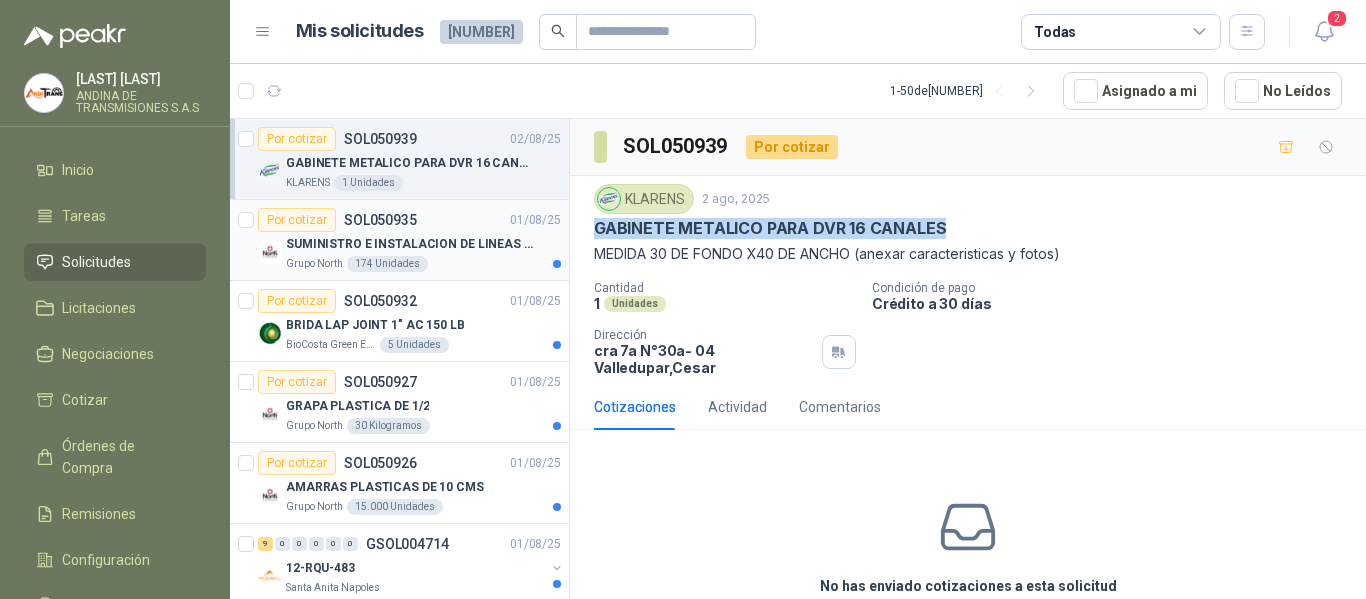 click on "SUMINISTRO E INSTALACION DE LINEAS DE VIDA" at bounding box center (410, 244) 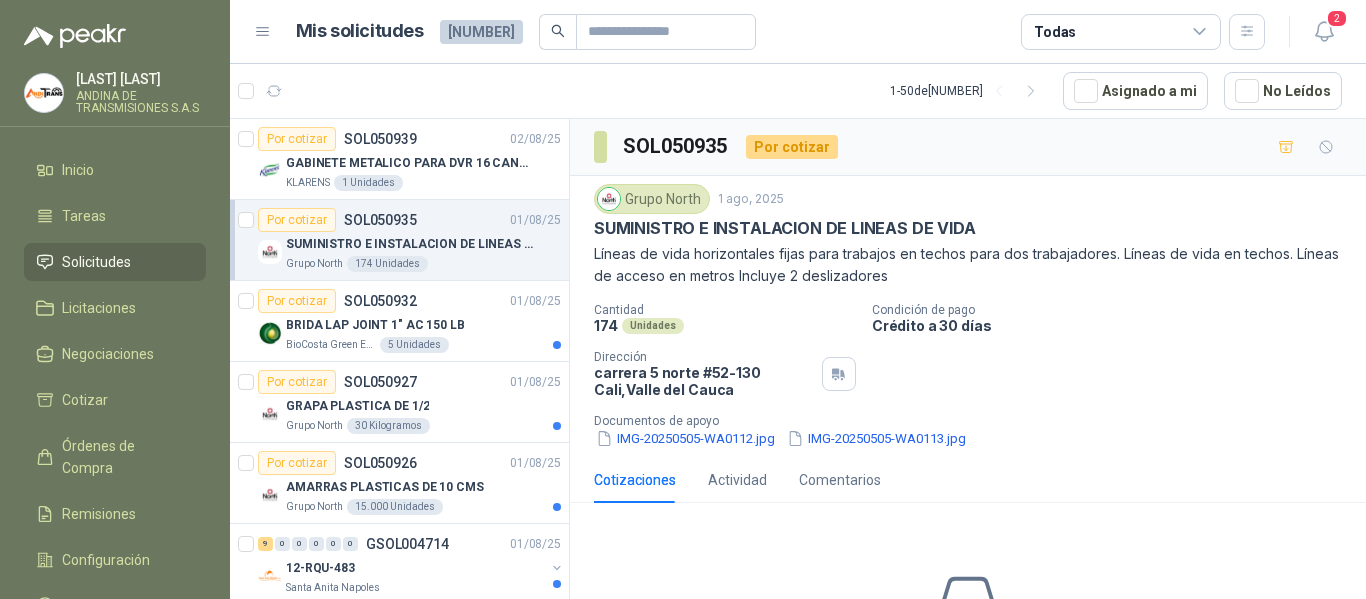 click on "SOL050935" at bounding box center (380, 220) 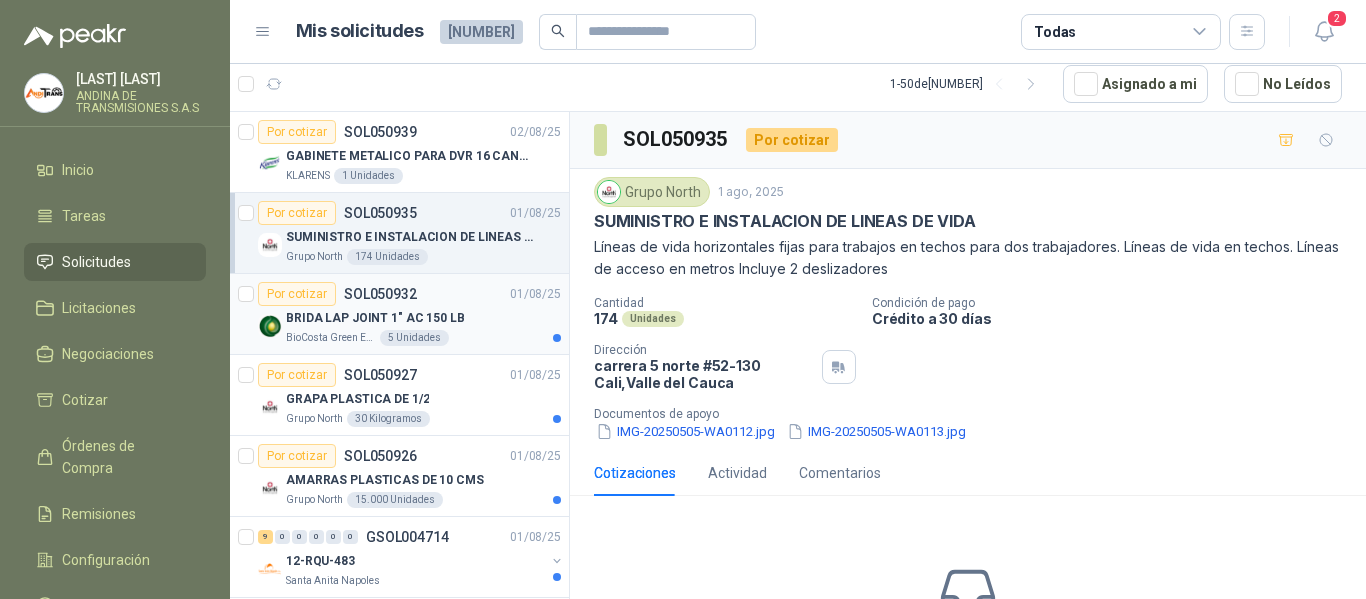 click on "SOL050932" at bounding box center (380, 294) 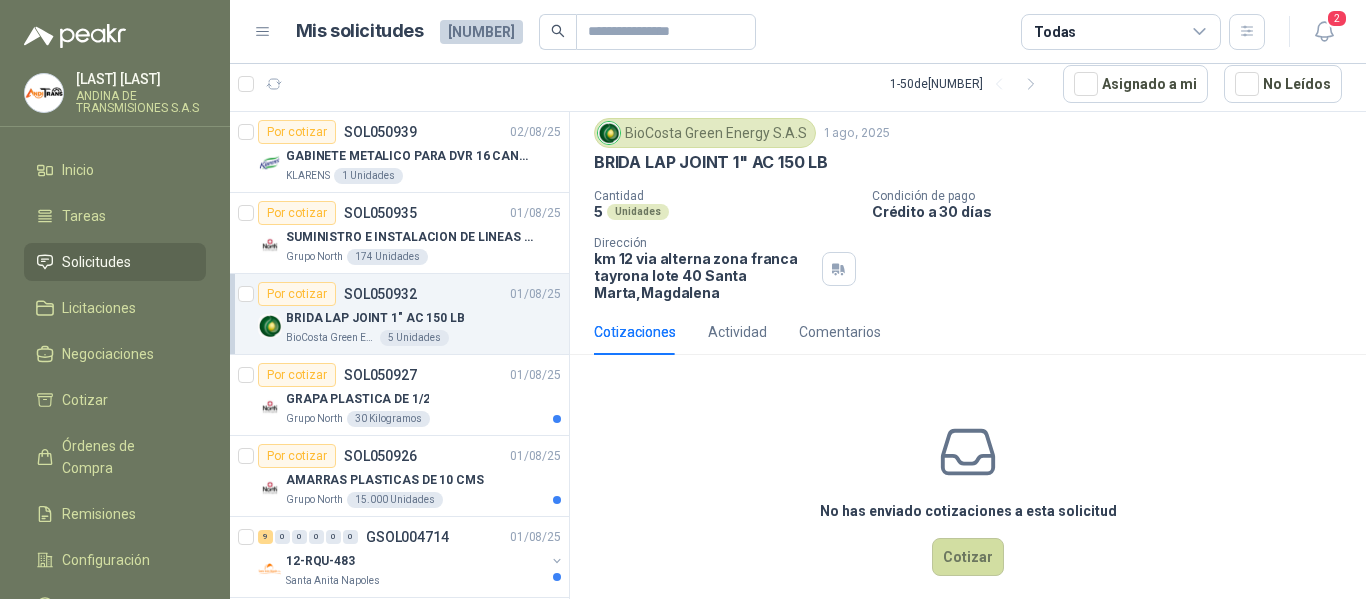 scroll, scrollTop: 87, scrollLeft: 0, axis: vertical 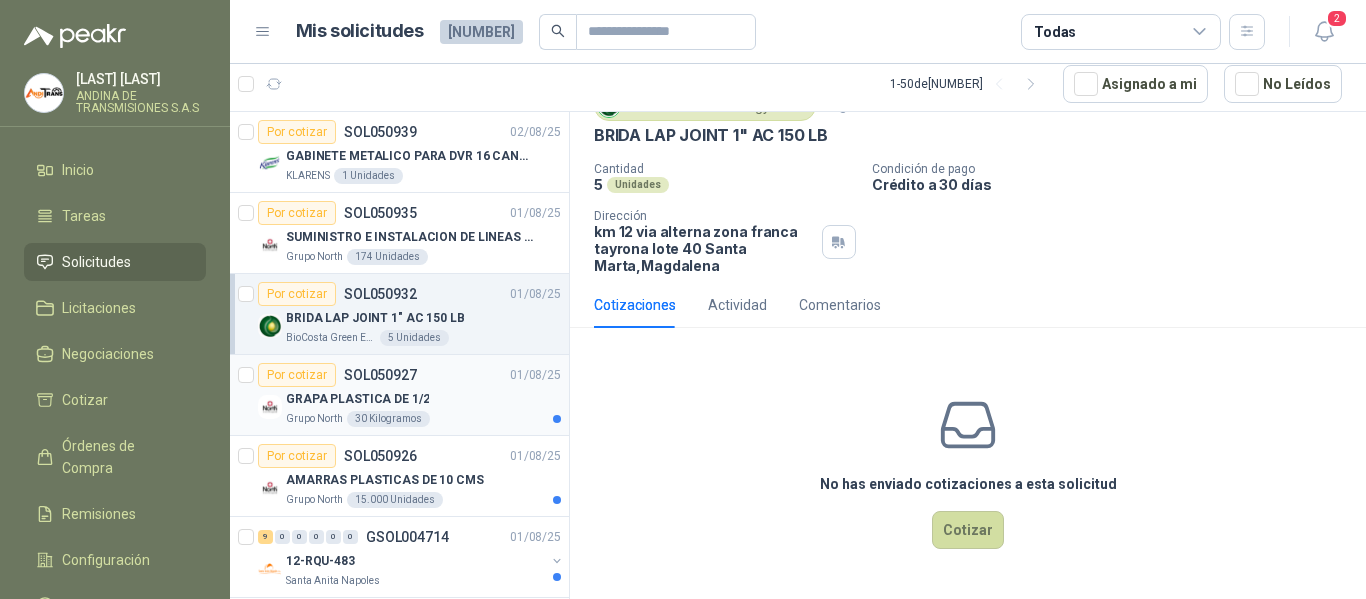 click on "SOL050927" at bounding box center [380, 375] 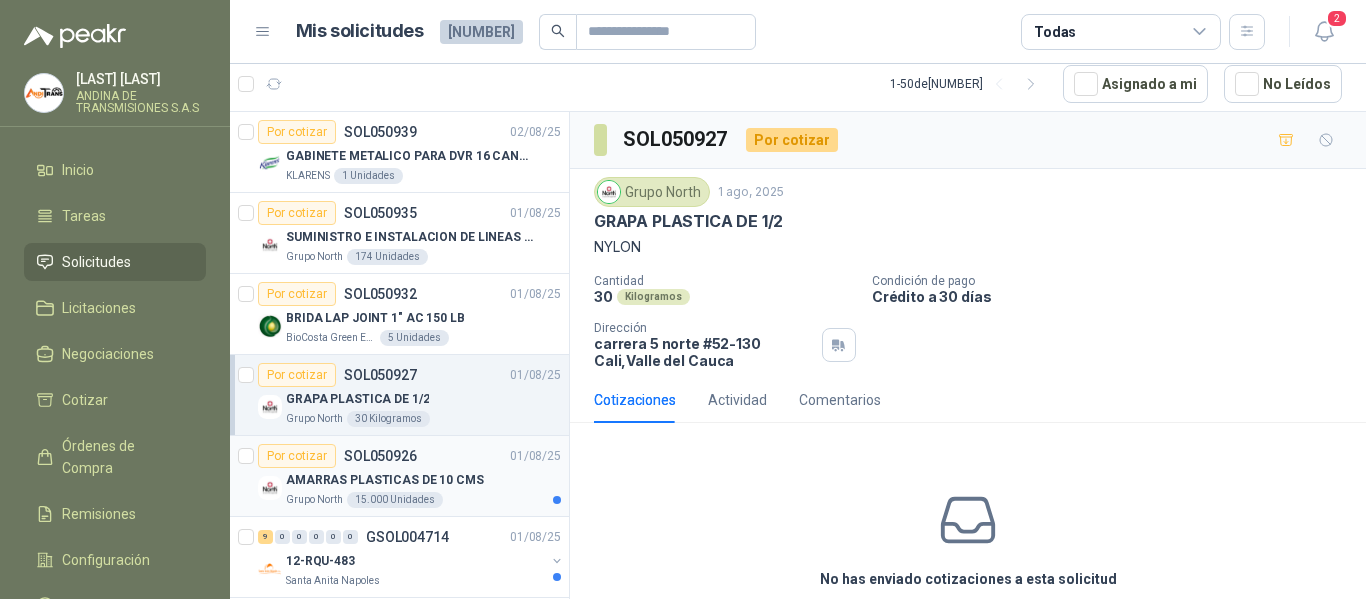 click on "SOL050926" at bounding box center (380, 456) 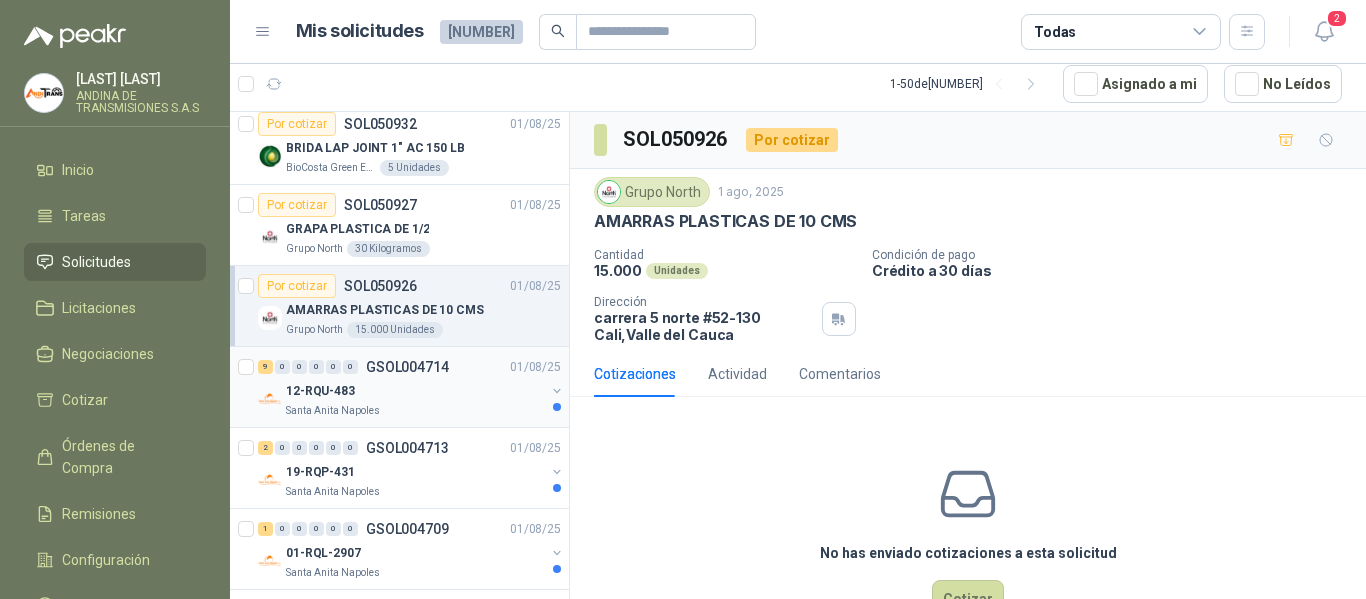 scroll, scrollTop: 200, scrollLeft: 0, axis: vertical 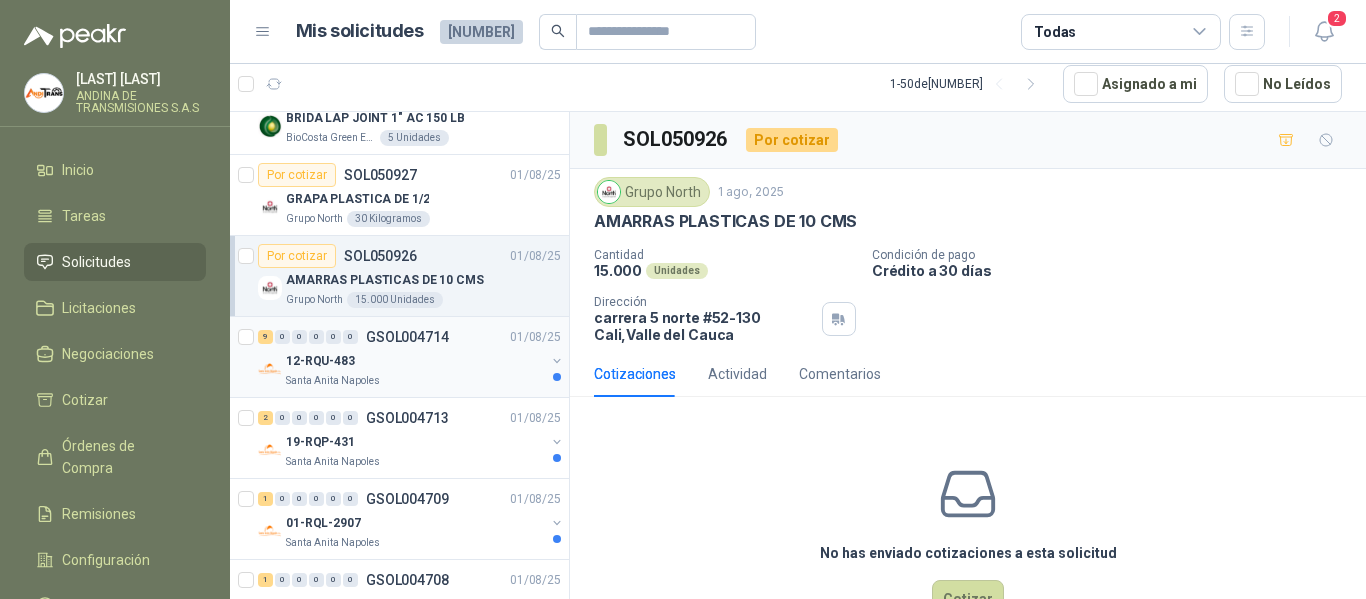 click on "GSOL004714" at bounding box center [407, 337] 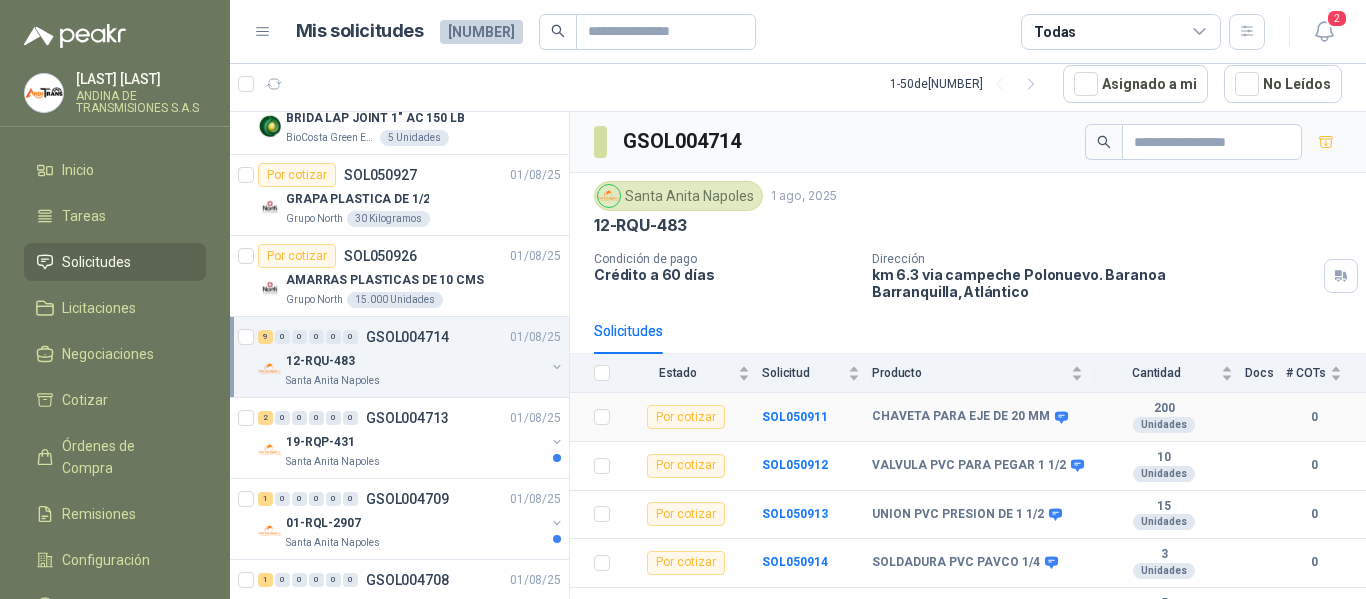 scroll, scrollTop: 218, scrollLeft: 0, axis: vertical 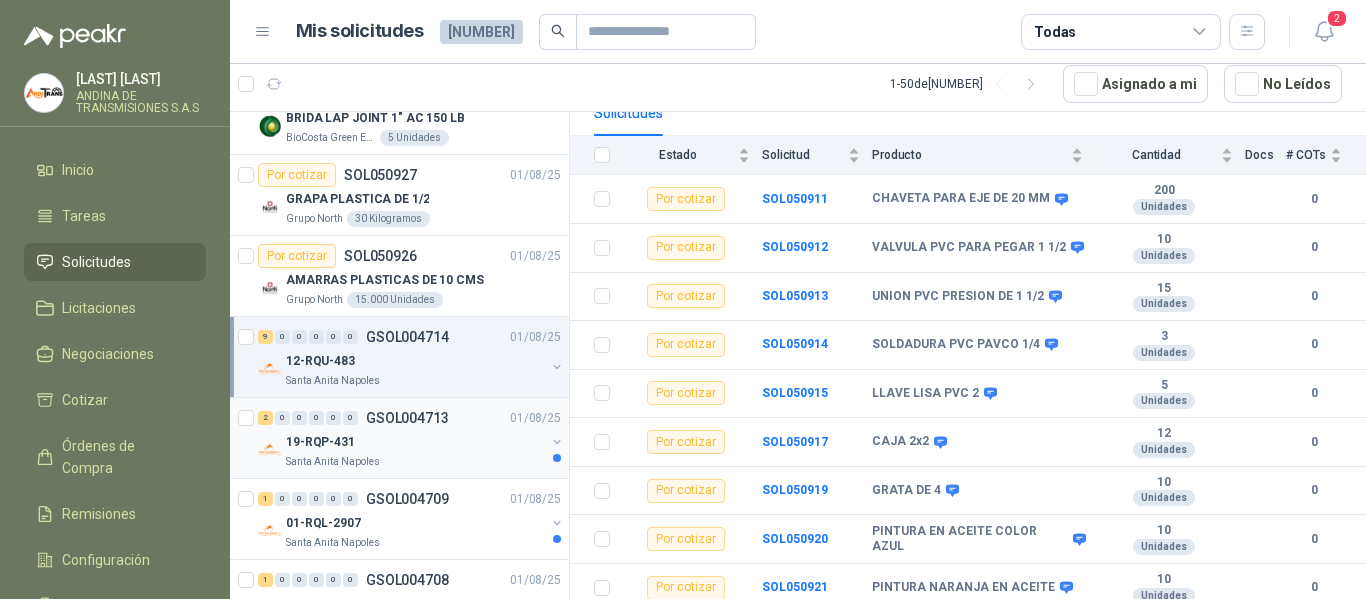 click on "GSOL004713" at bounding box center [407, 418] 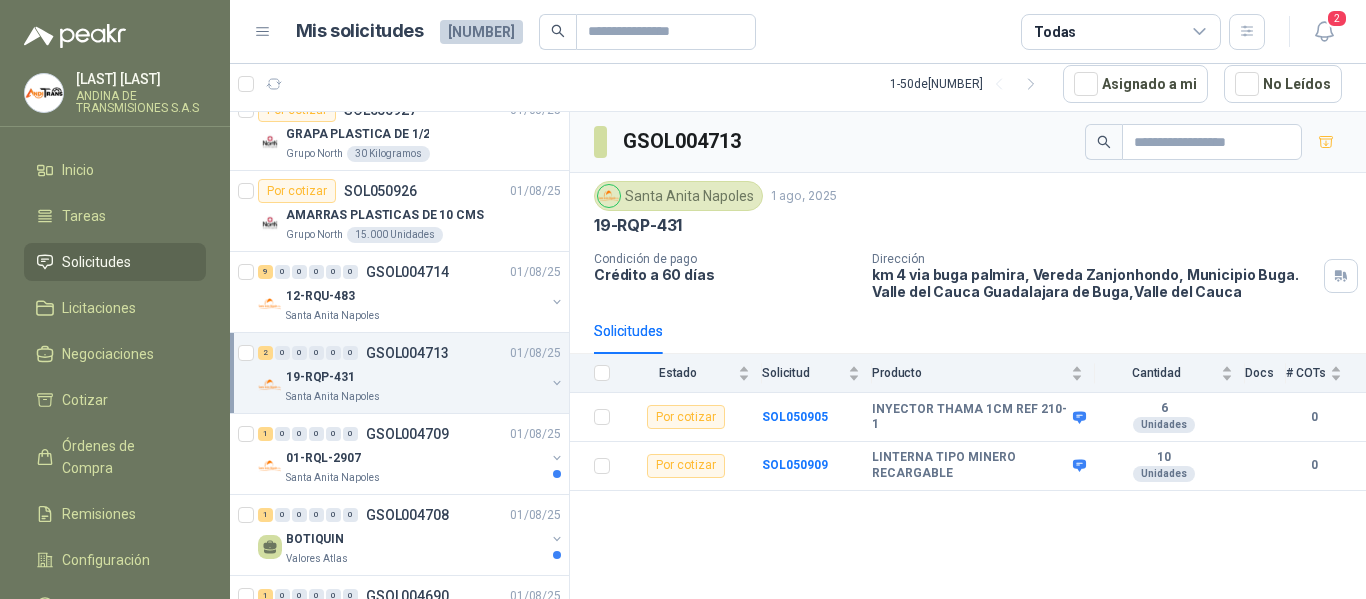 scroll, scrollTop: 300, scrollLeft: 0, axis: vertical 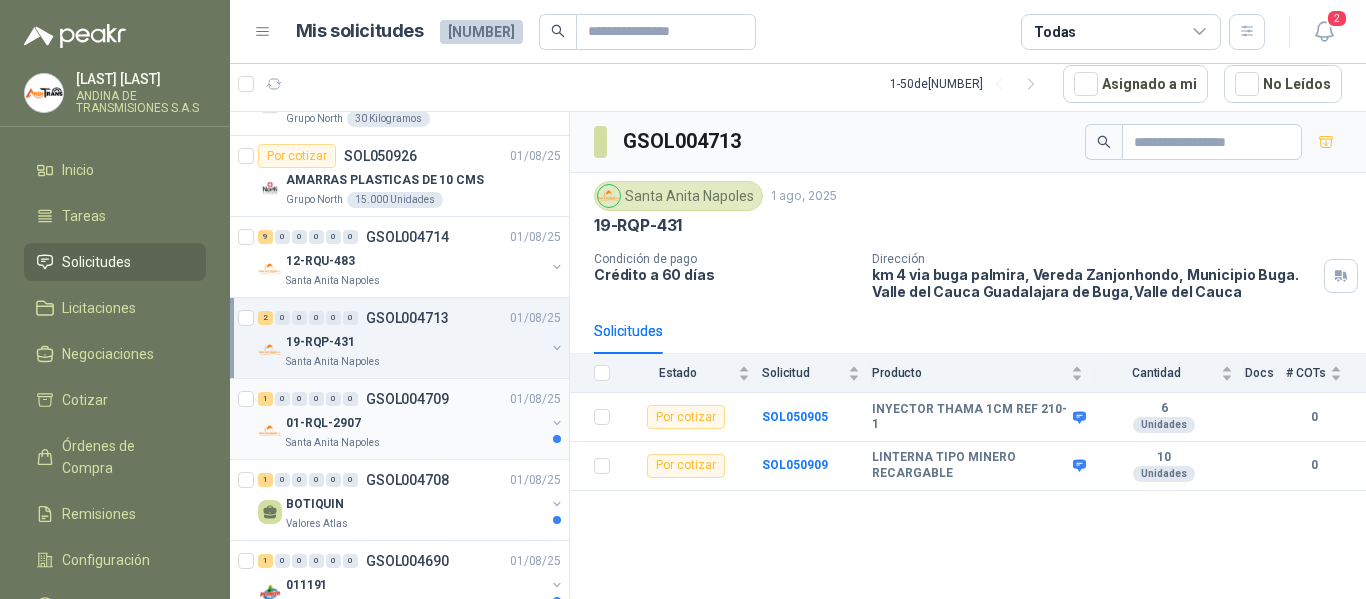 click on "GSOL004709" at bounding box center (407, 399) 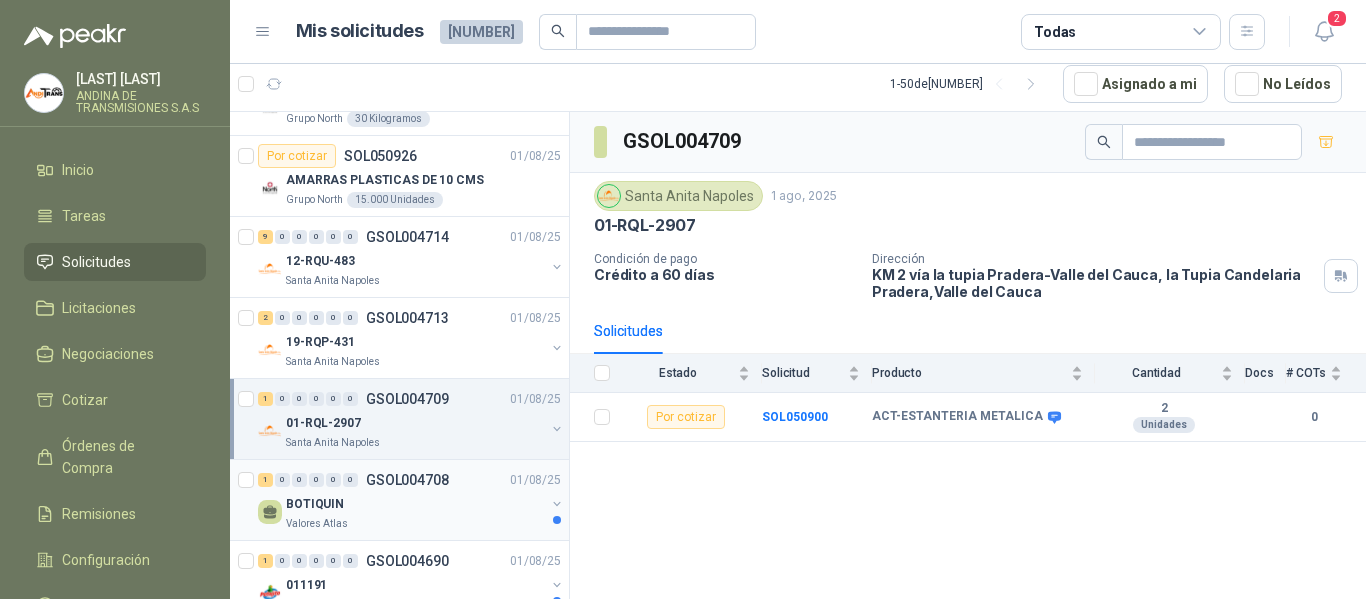 click on "GSOL004708" at bounding box center (407, 480) 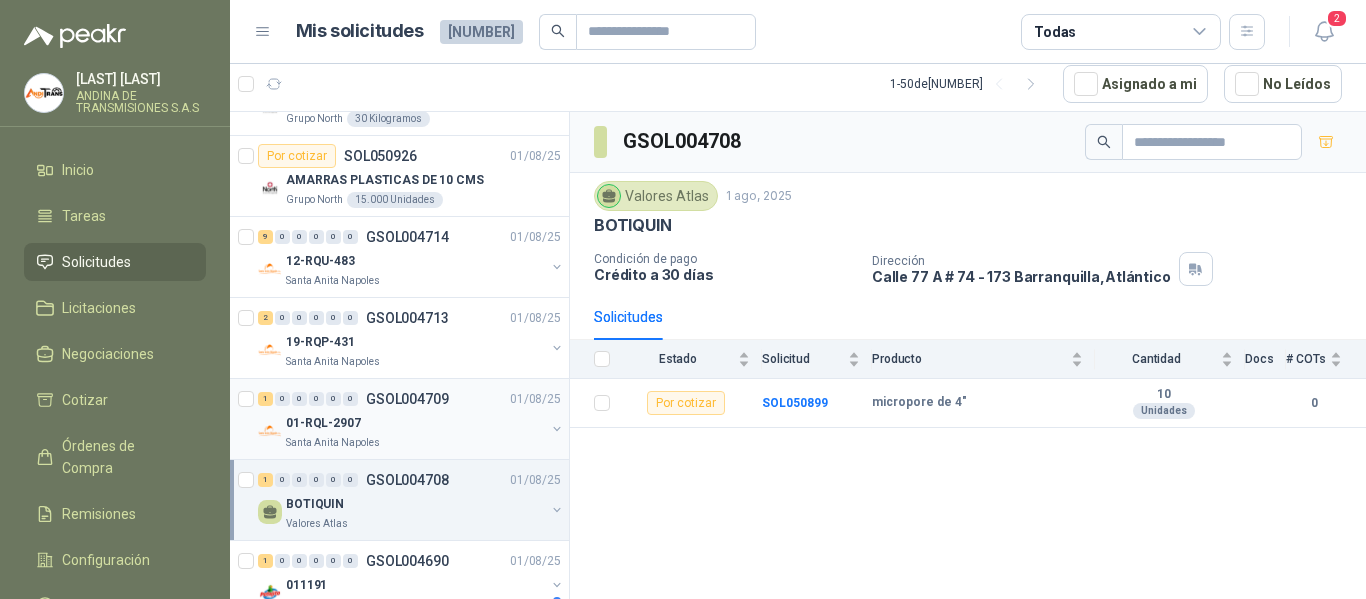 scroll, scrollTop: 400, scrollLeft: 0, axis: vertical 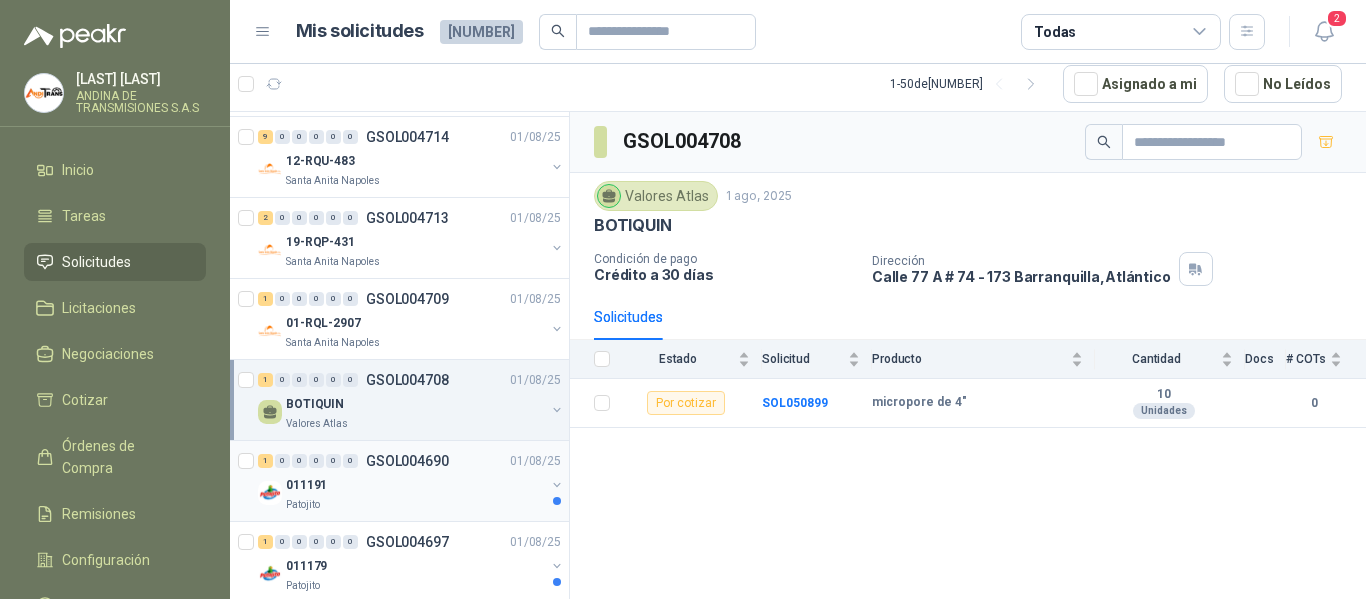 click on "GSOL004690" at bounding box center (407, 461) 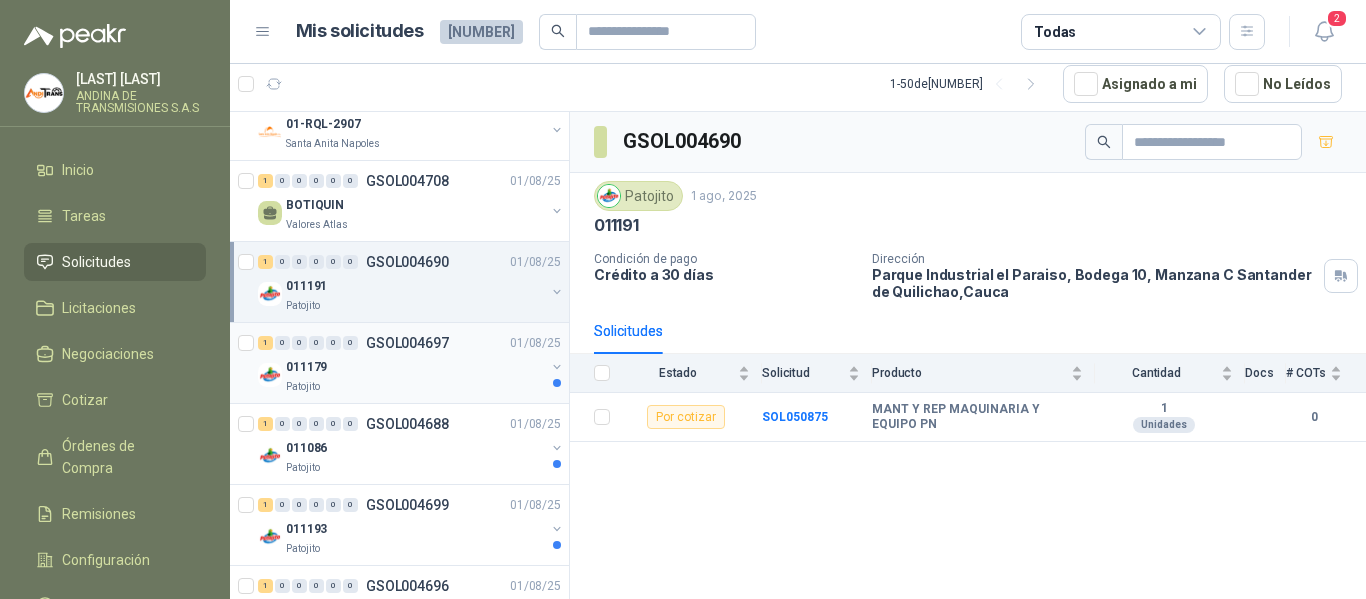 scroll, scrollTop: 600, scrollLeft: 0, axis: vertical 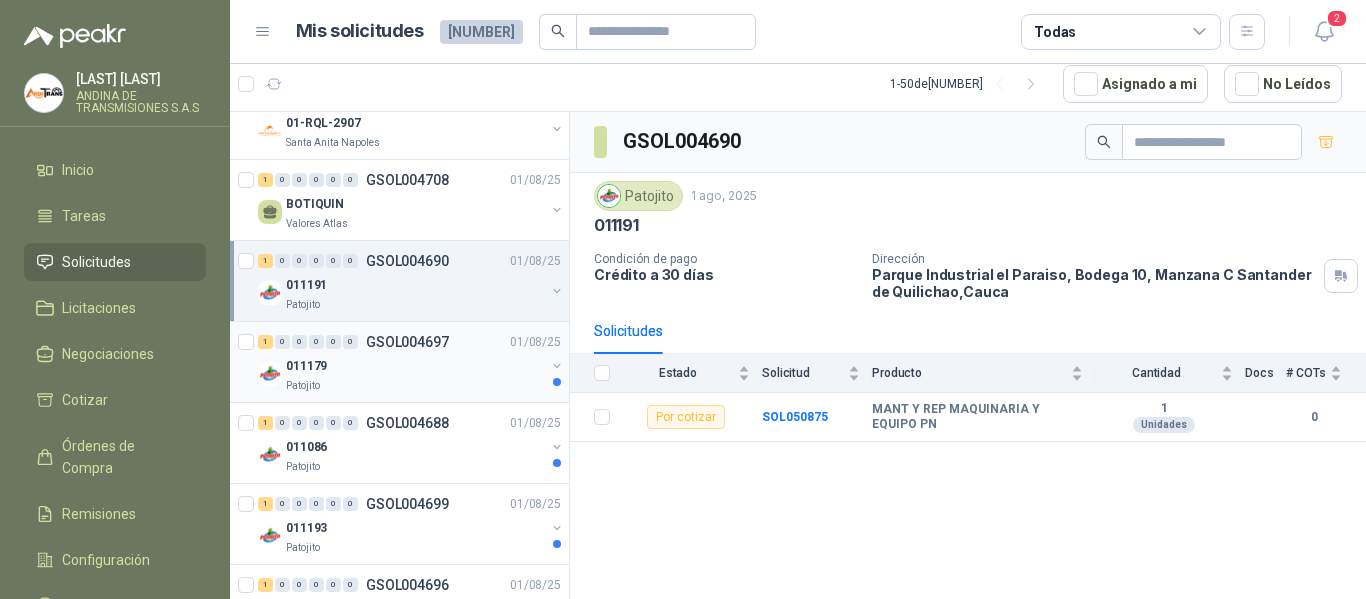 click on "GSOL004697" at bounding box center [407, 342] 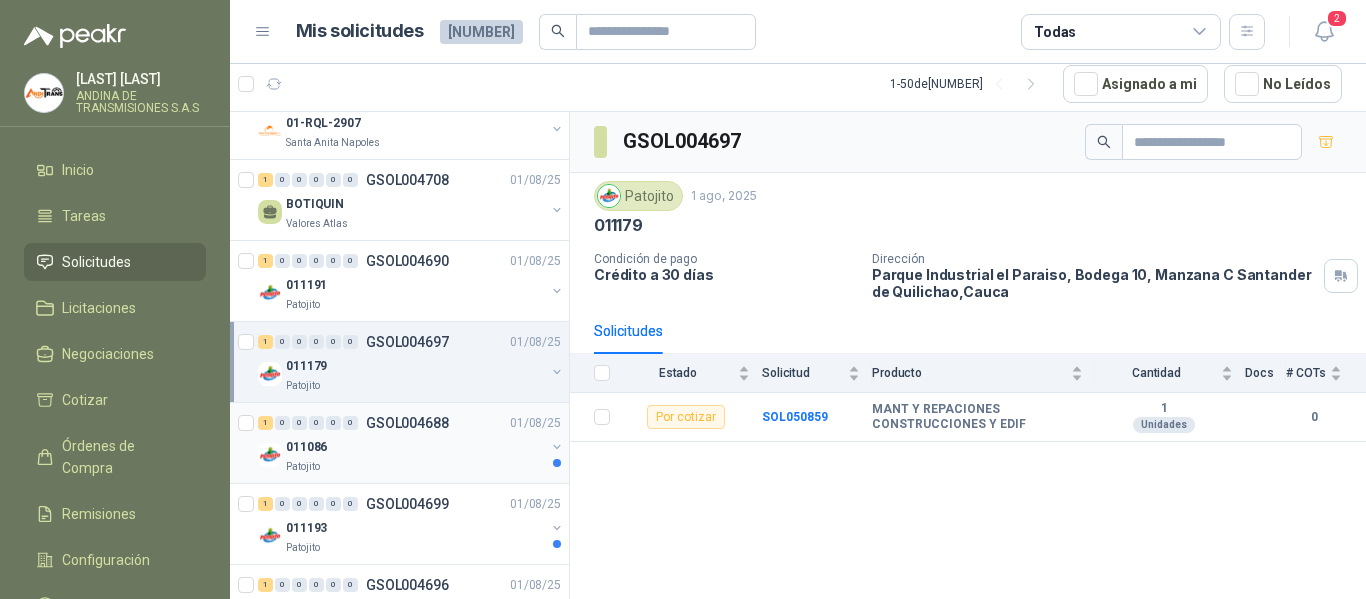 click on "GSOL004688" at bounding box center (407, 423) 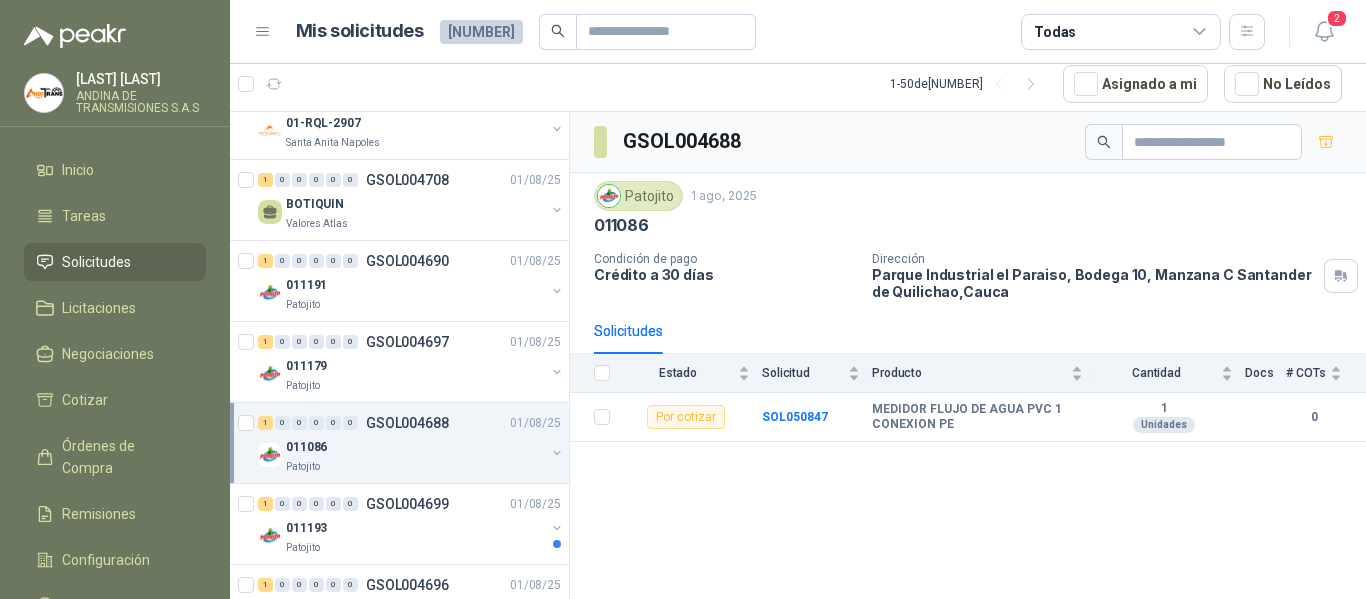 scroll, scrollTop: 700, scrollLeft: 0, axis: vertical 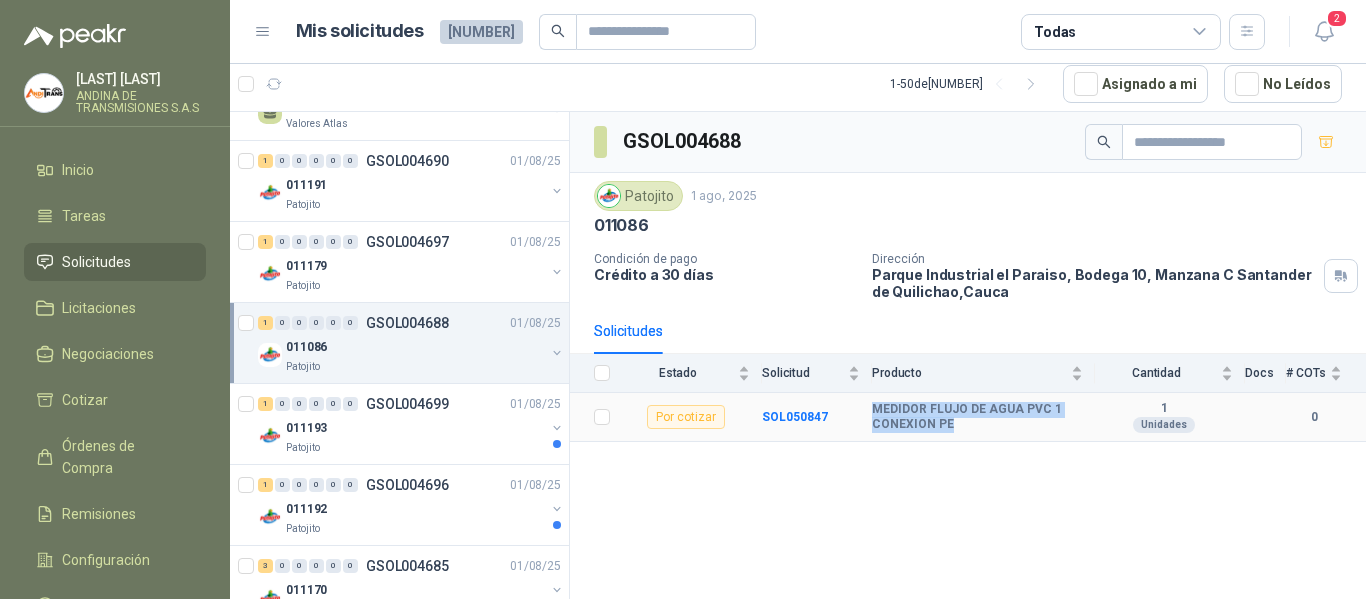 drag, startPoint x: 873, startPoint y: 409, endPoint x: 964, endPoint y: 423, distance: 92.070625 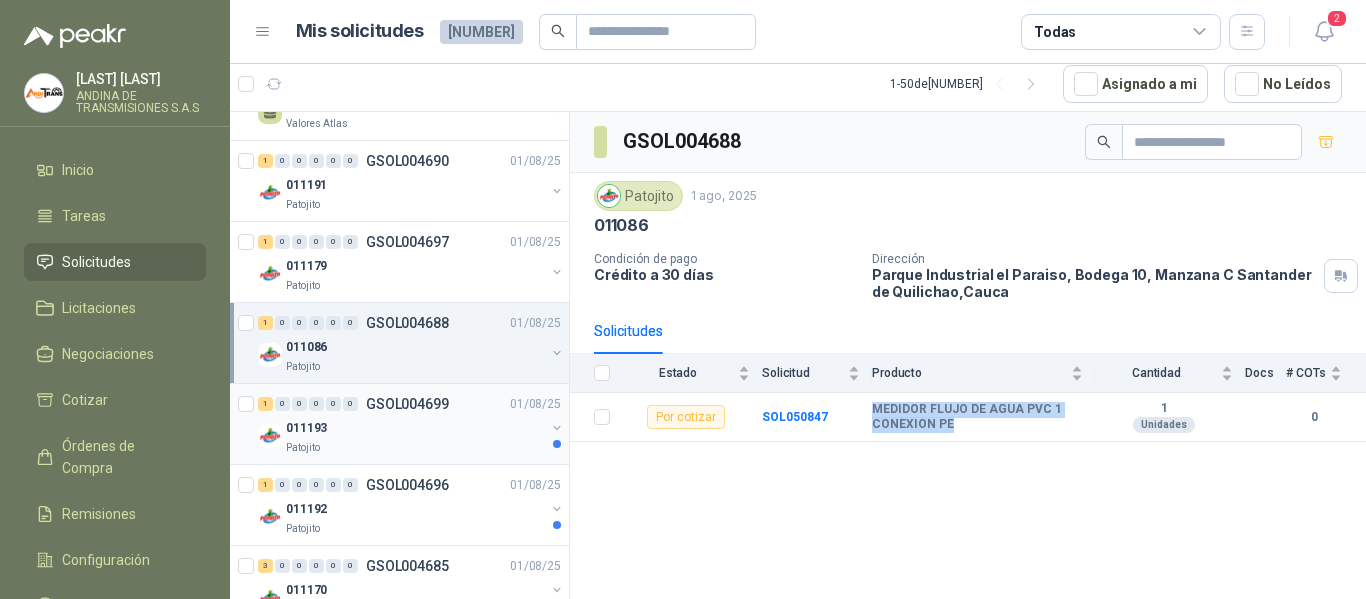 click on "GSOL004699" at bounding box center [407, 404] 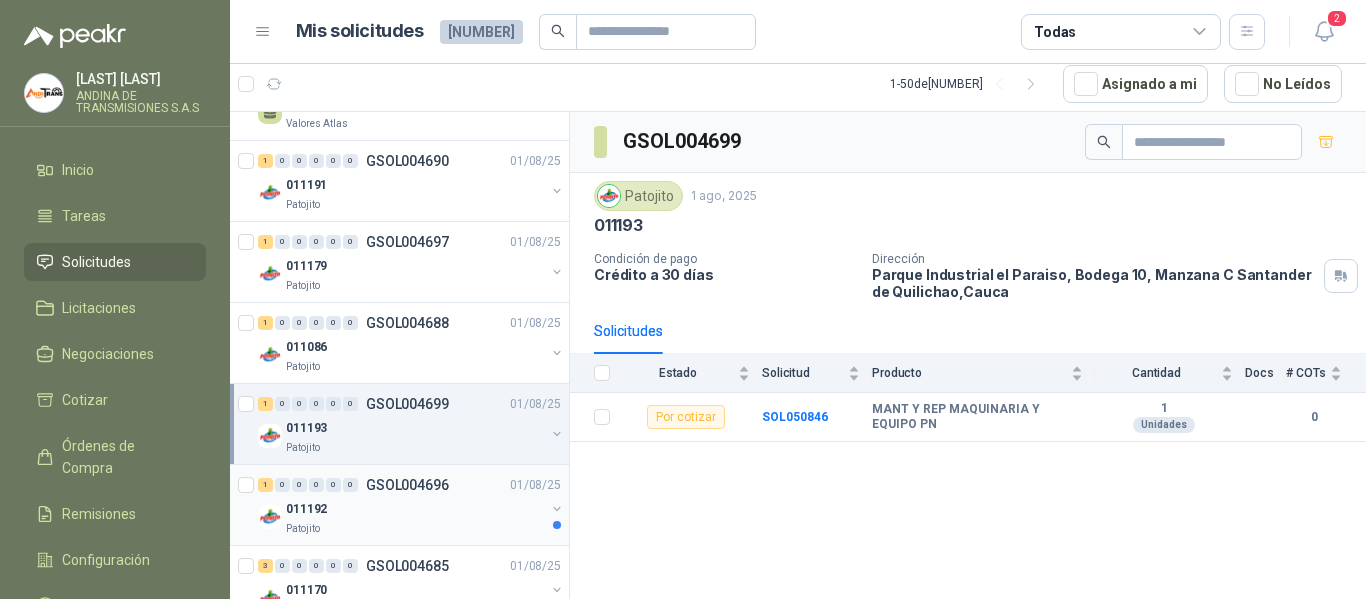 click on "GSOL004696" at bounding box center (407, 485) 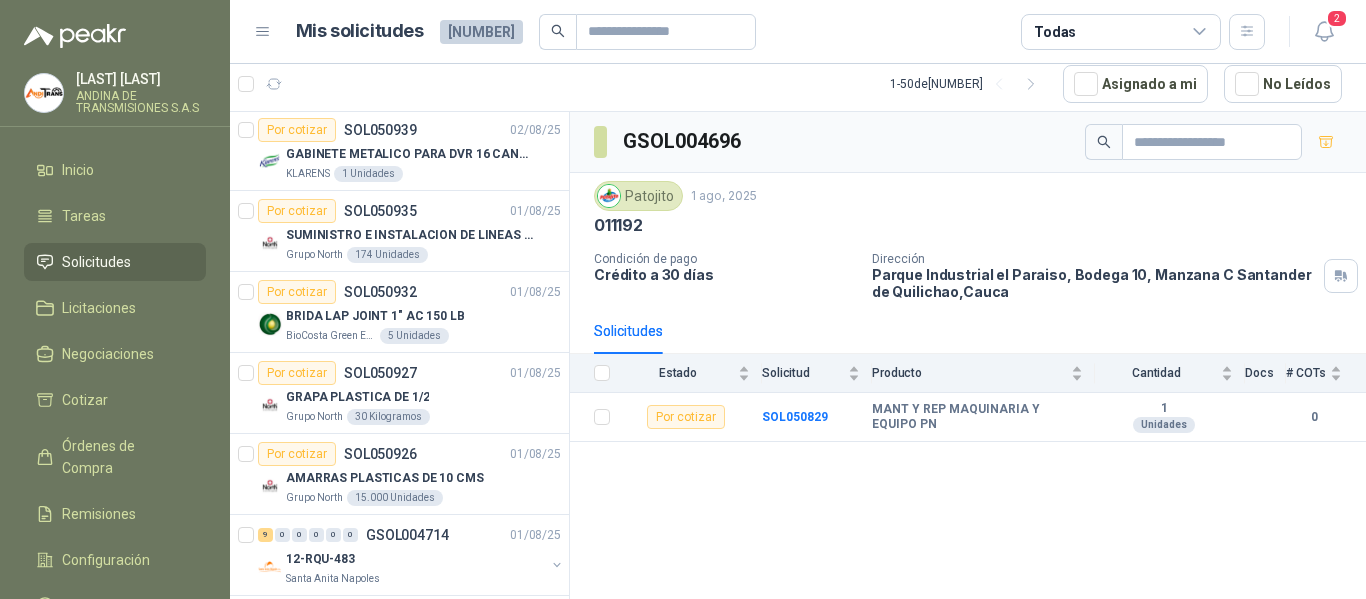 scroll, scrollTop: 0, scrollLeft: 0, axis: both 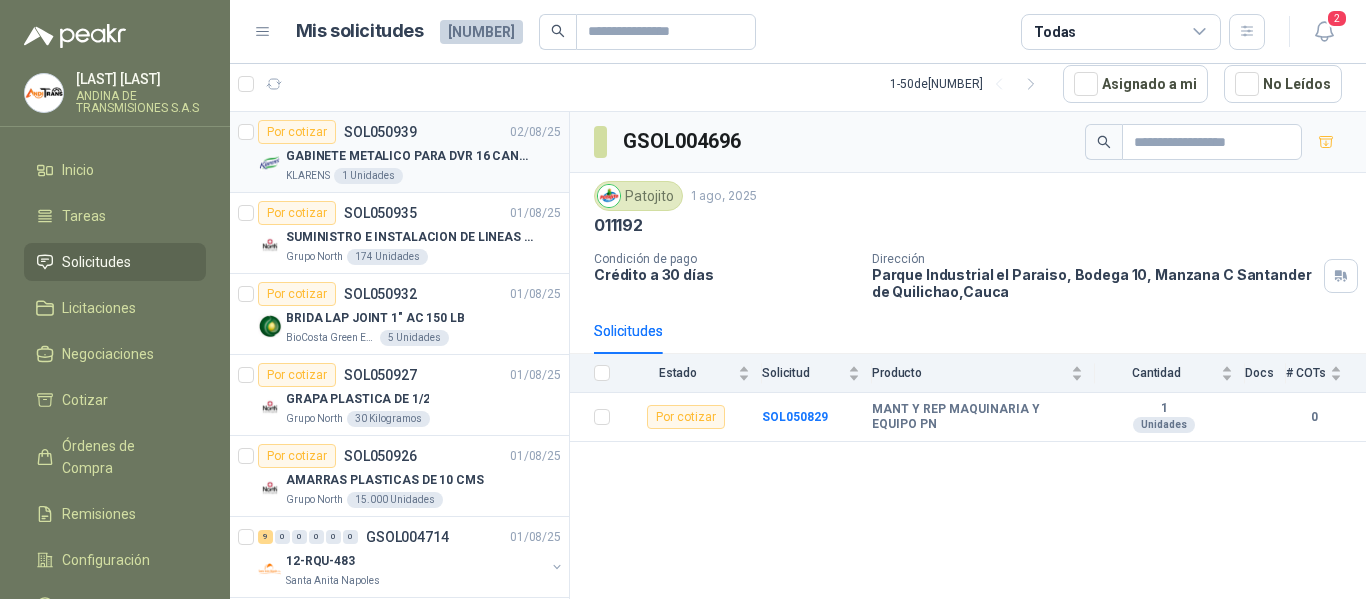click on "SOL050939" at bounding box center (380, 132) 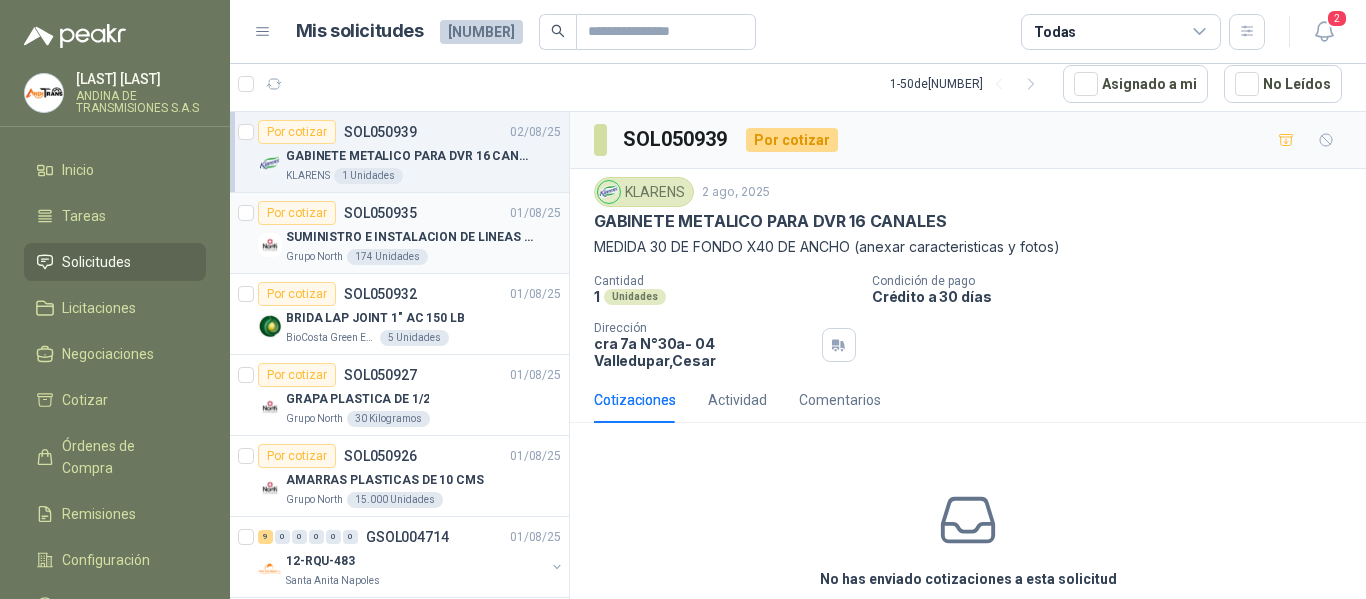 click on "SOL050935" at bounding box center [380, 213] 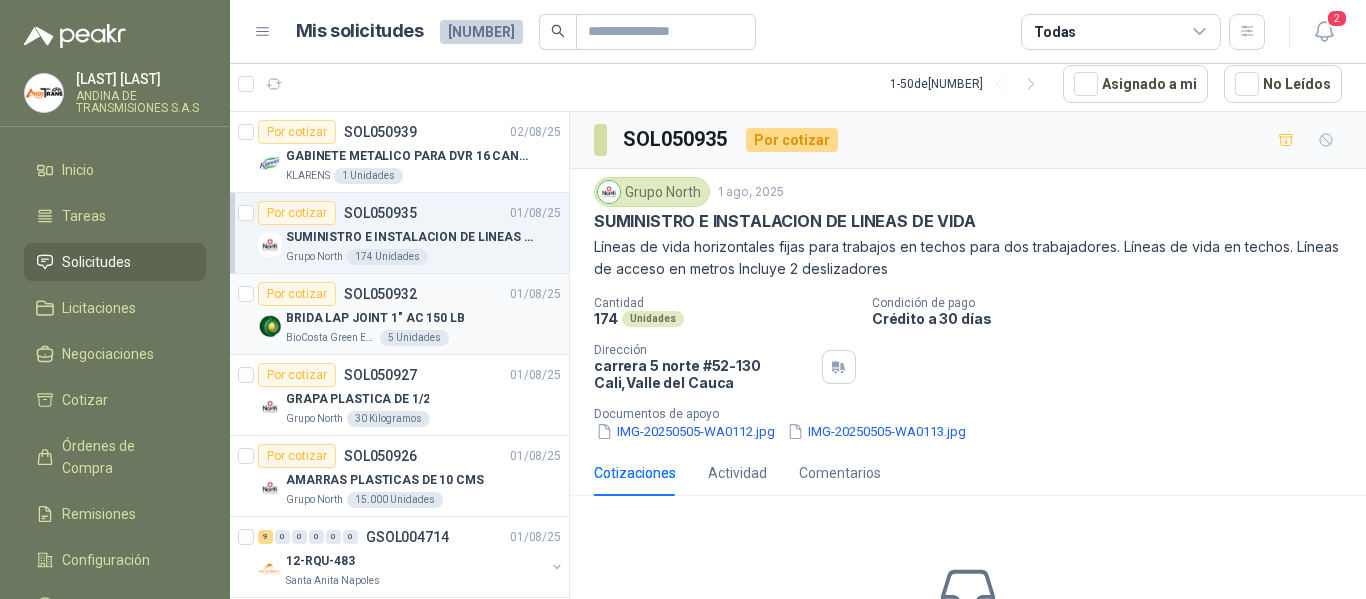 click on "Por cotizar [ID]" at bounding box center [337, 294] 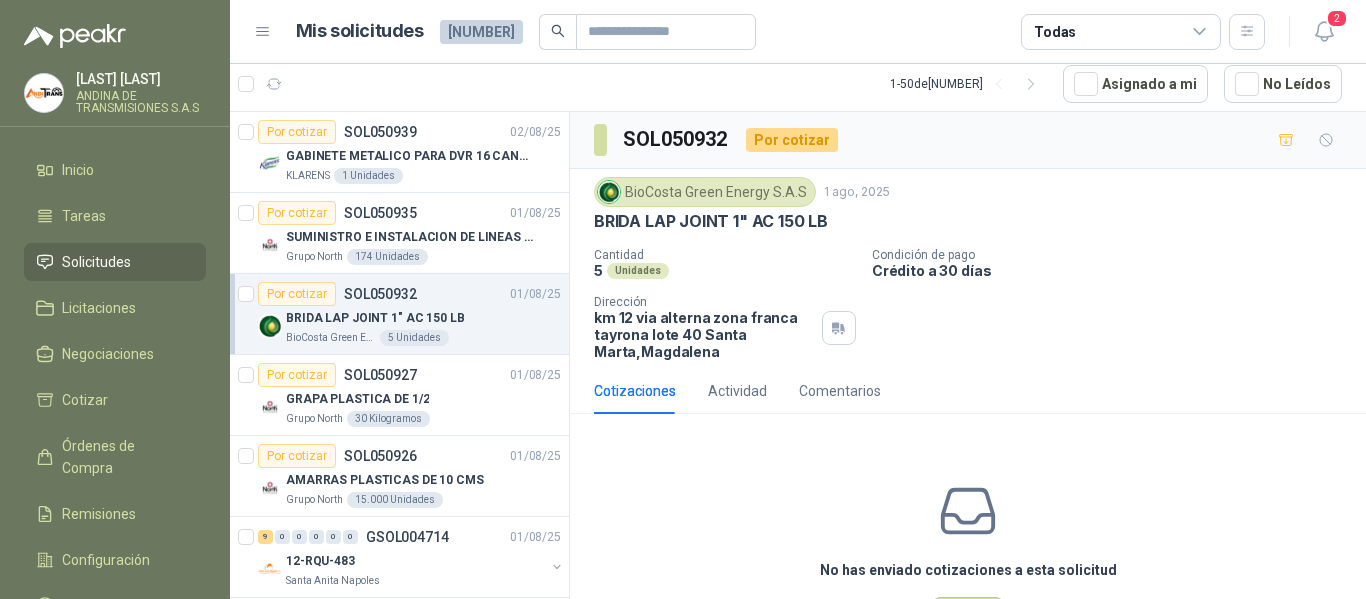 drag, startPoint x: 595, startPoint y: 216, endPoint x: 861, endPoint y: 223, distance: 266.0921 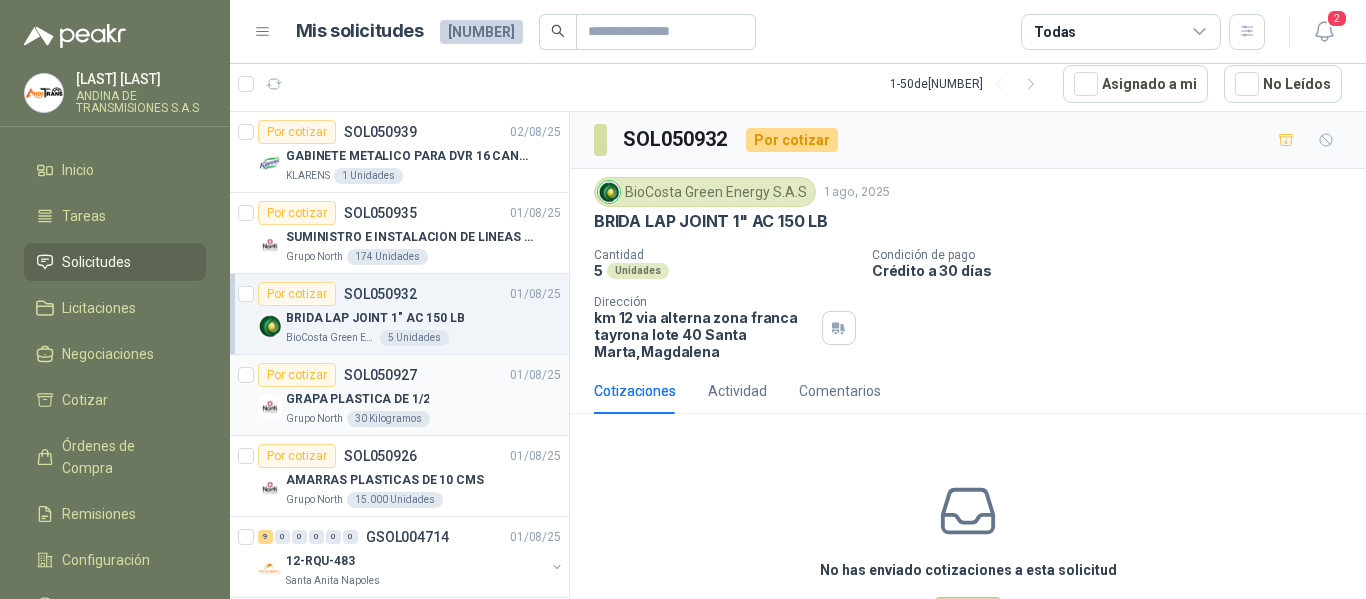 click on "SOL050927" at bounding box center [380, 375] 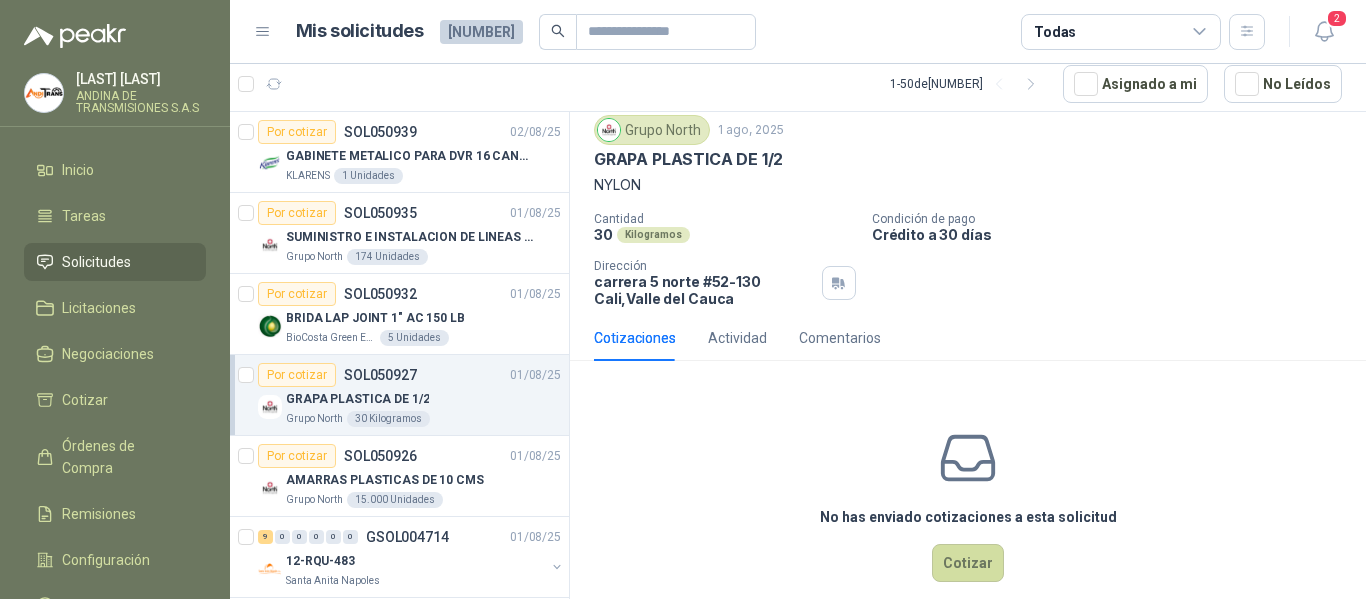 scroll, scrollTop: 96, scrollLeft: 0, axis: vertical 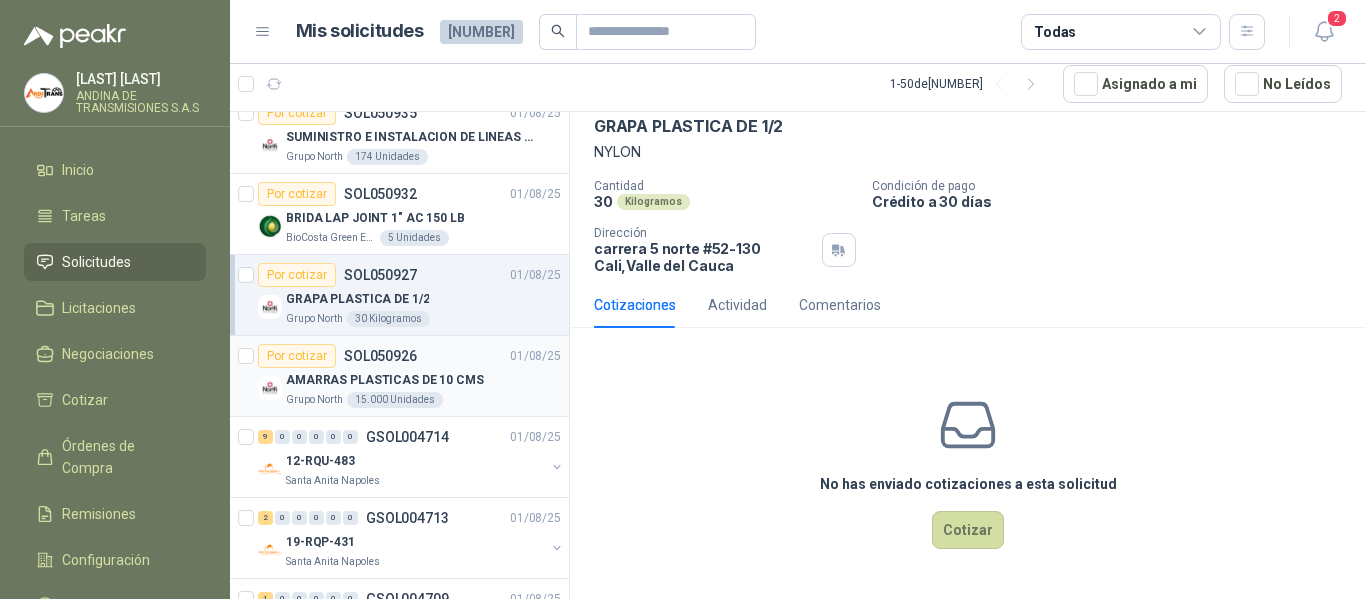click on "SOL050926" at bounding box center (380, 356) 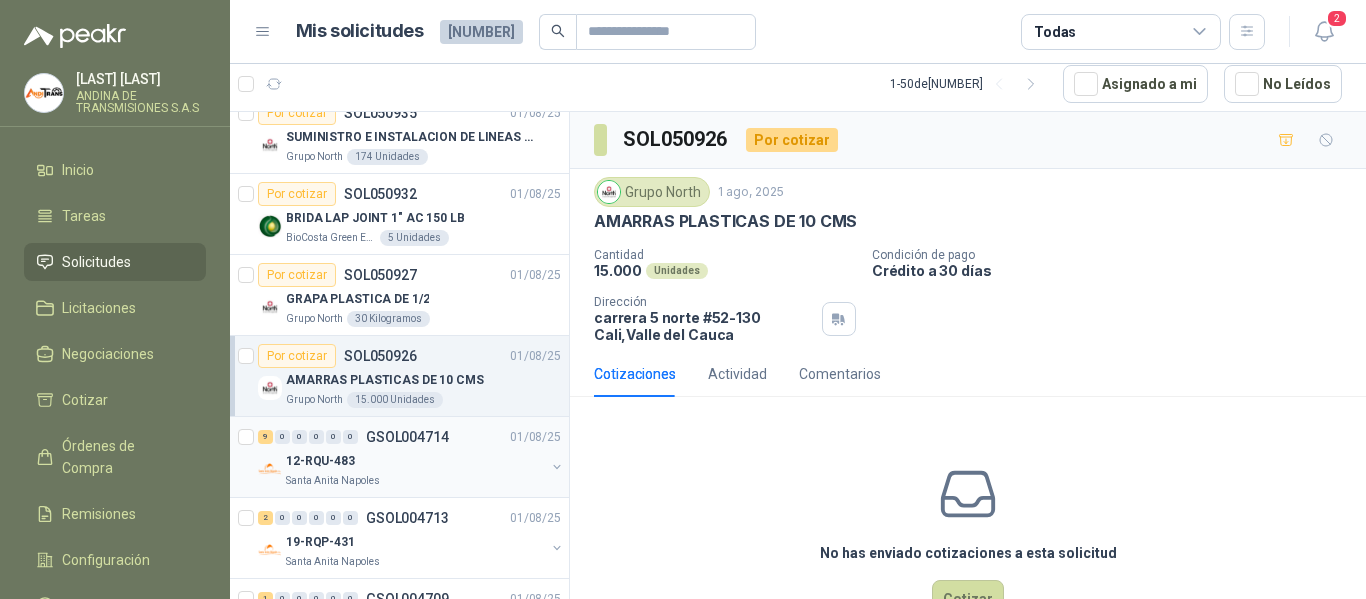 click on "GSOL004714" at bounding box center (407, 437) 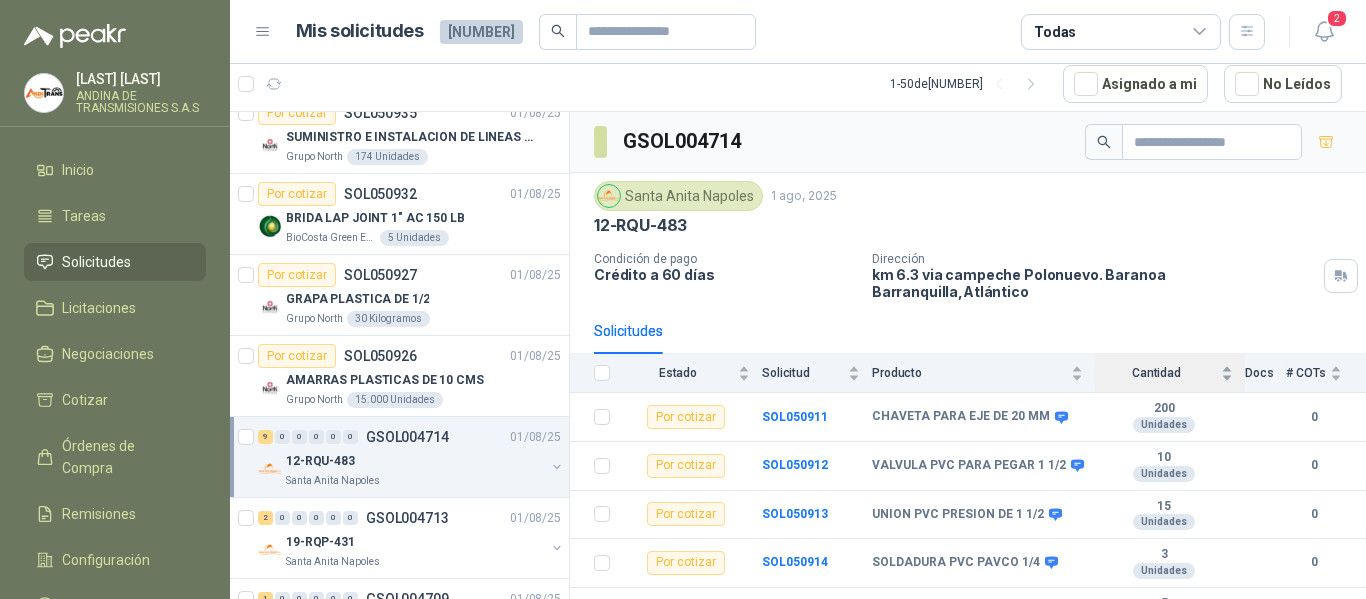 scroll, scrollTop: 100, scrollLeft: 0, axis: vertical 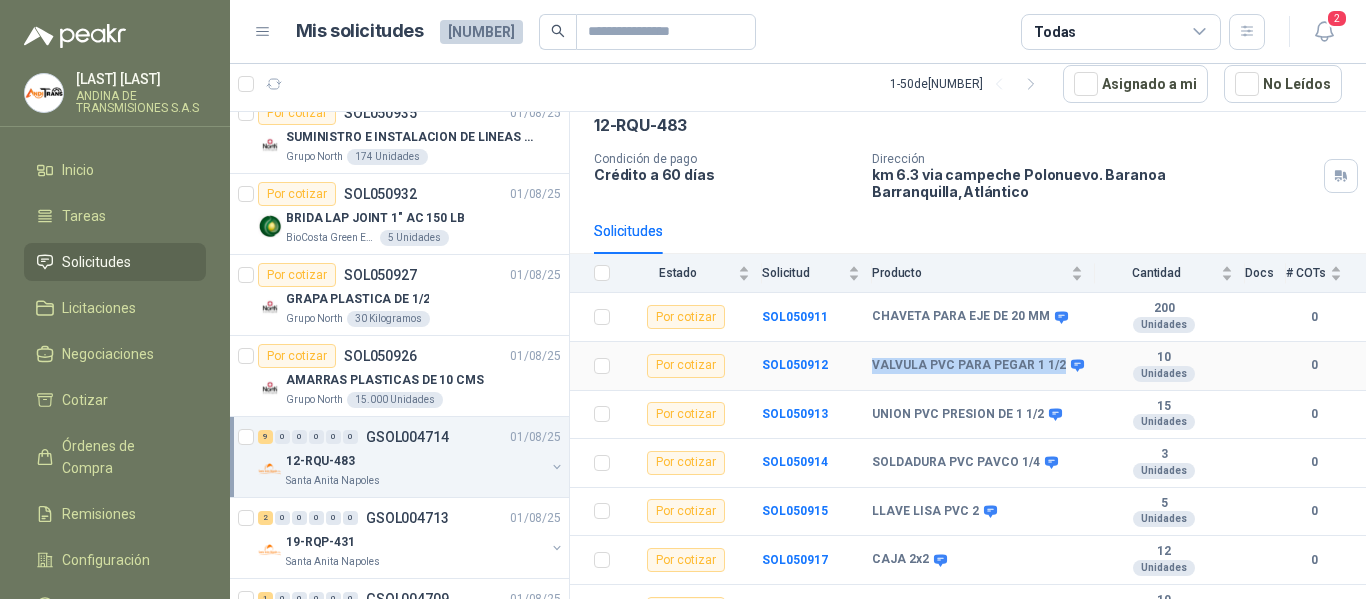 drag, startPoint x: 874, startPoint y: 339, endPoint x: 1029, endPoint y: 360, distance: 156.4161 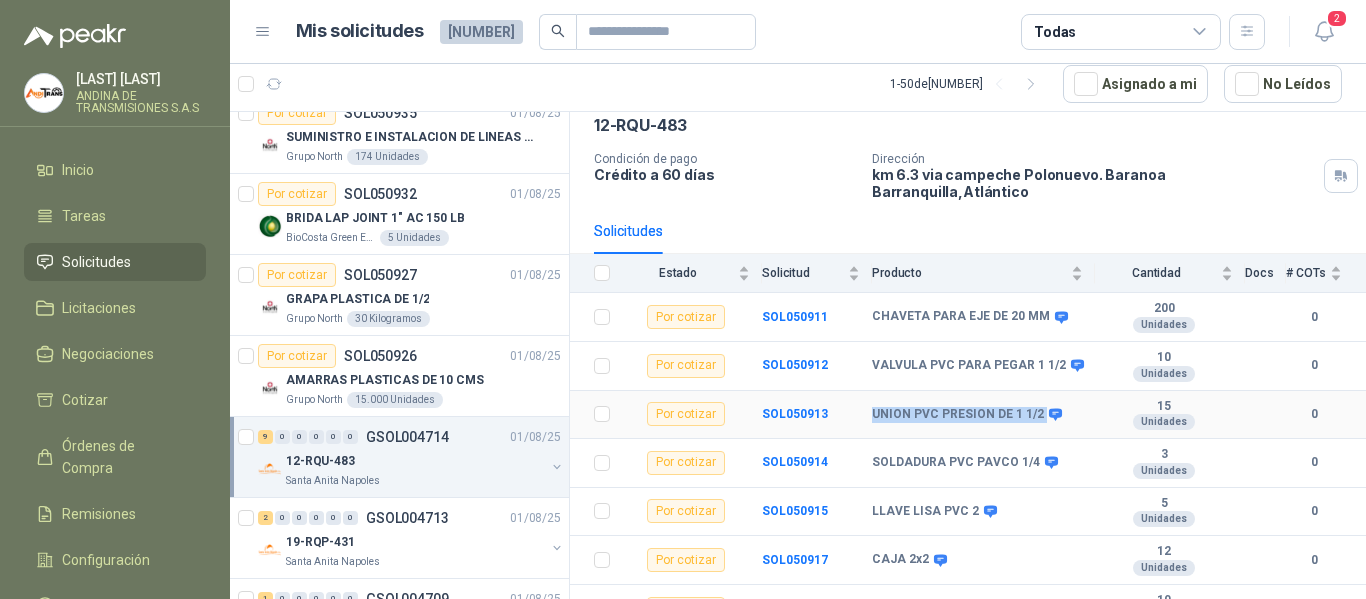 drag, startPoint x: 869, startPoint y: 397, endPoint x: 1054, endPoint y: 397, distance: 185 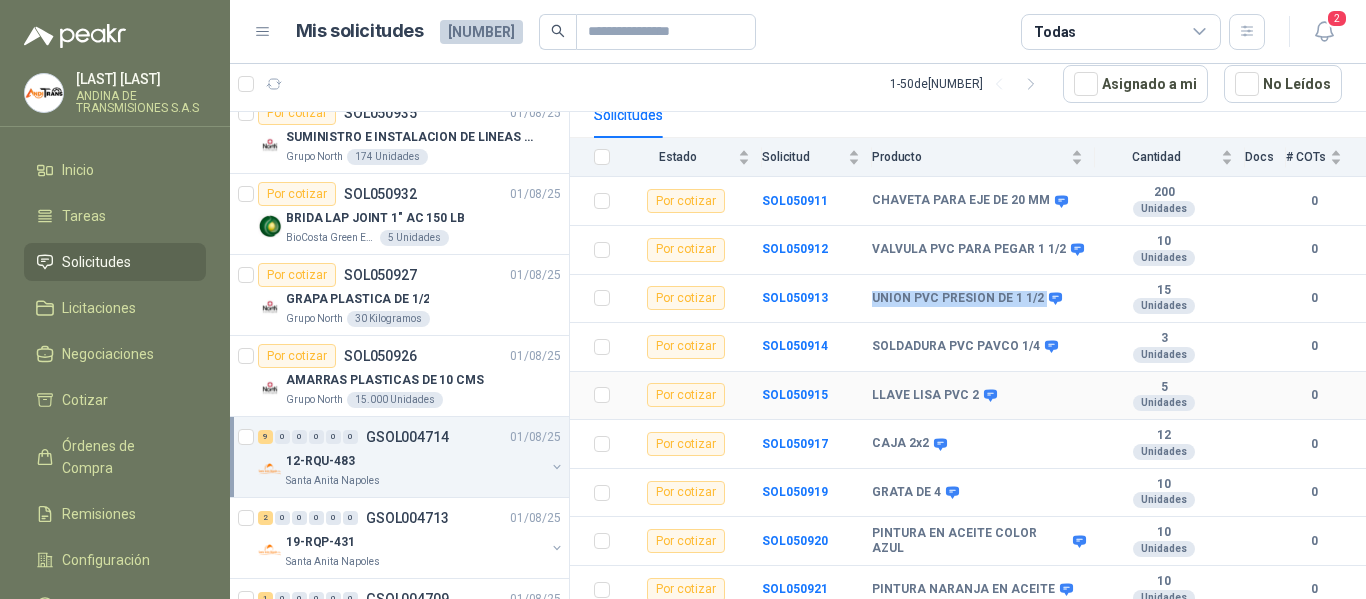 scroll, scrollTop: 218, scrollLeft: 0, axis: vertical 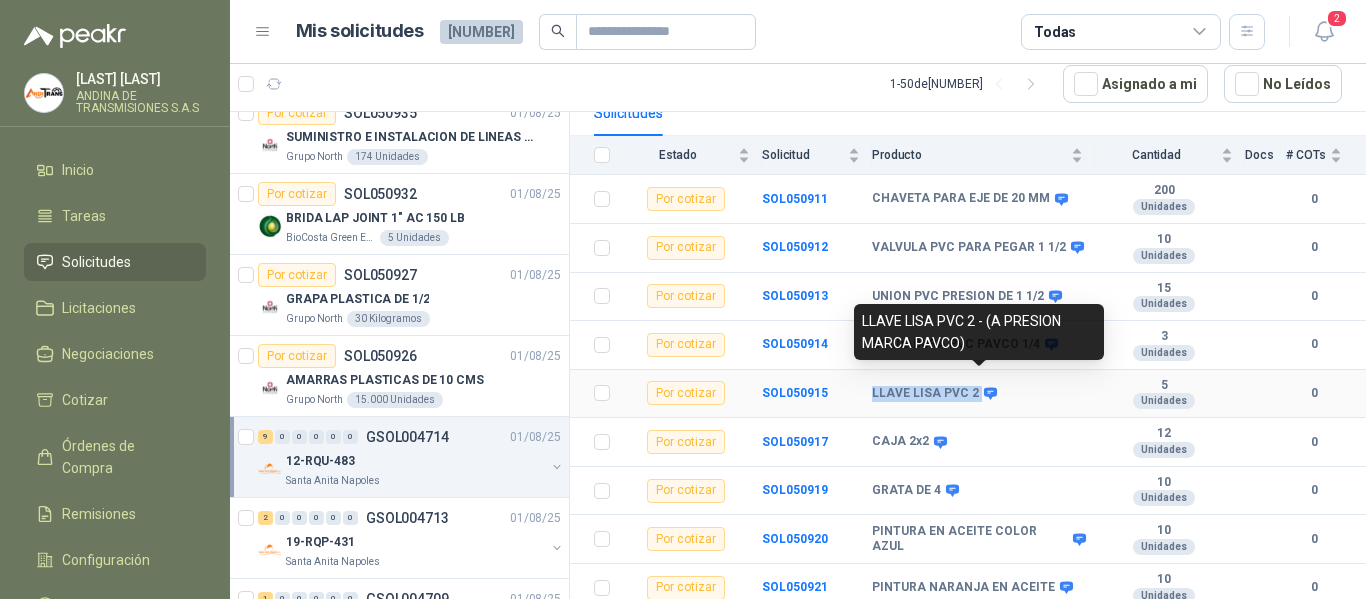 drag, startPoint x: 869, startPoint y: 380, endPoint x: 976, endPoint y: 385, distance: 107.11676 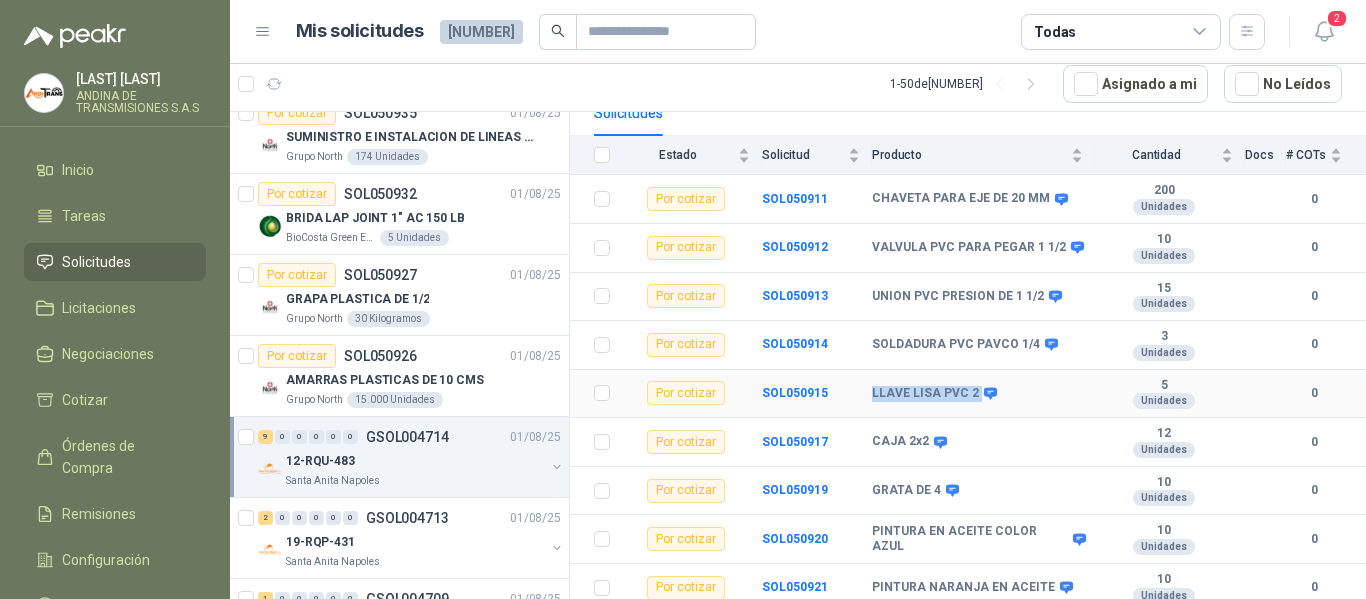 copy on "LLAVE LISA PVC 2" 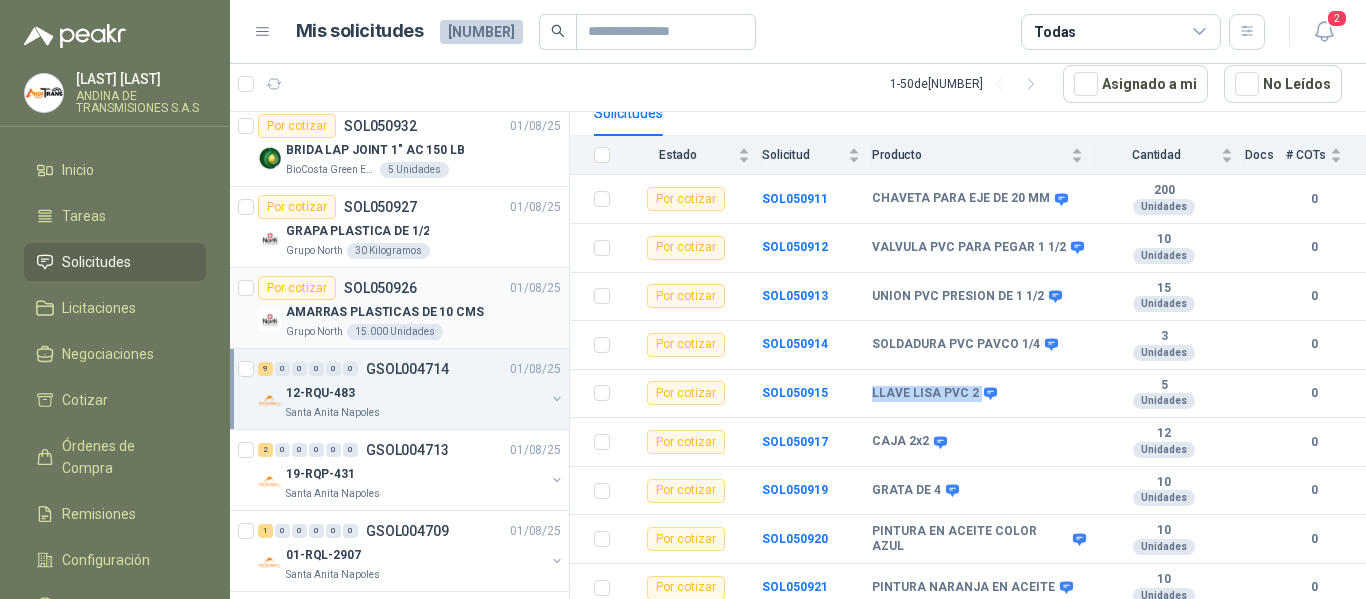 scroll, scrollTop: 200, scrollLeft: 0, axis: vertical 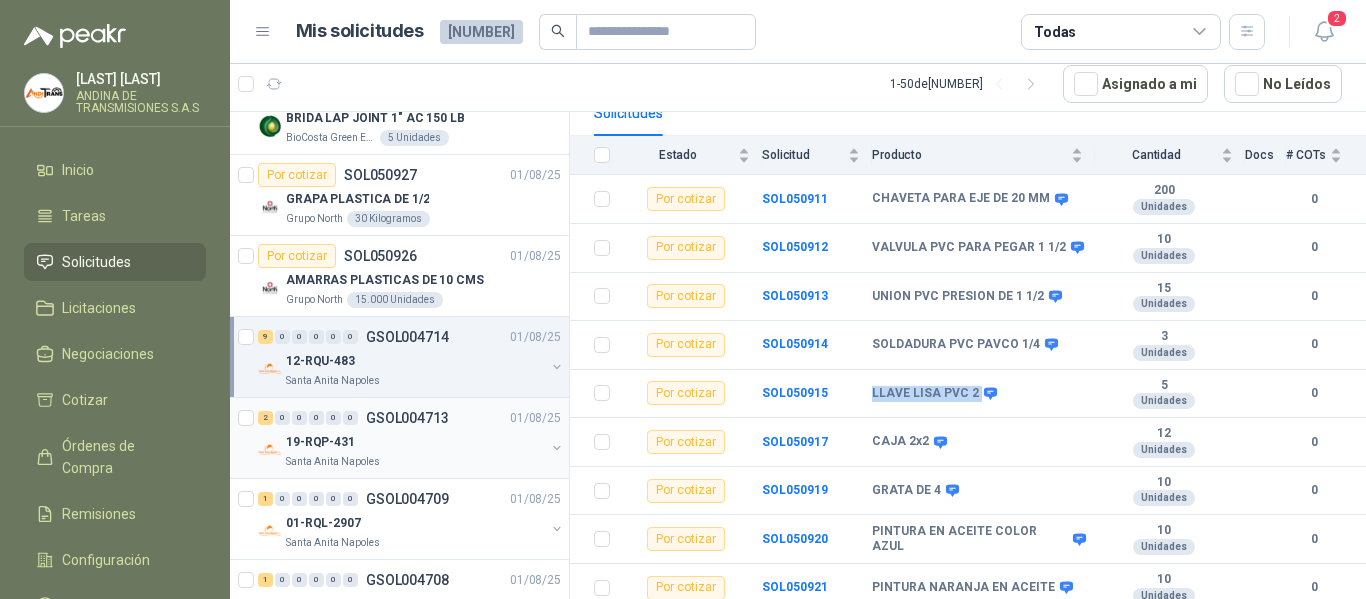 click on "GSOL004713" at bounding box center (407, 418) 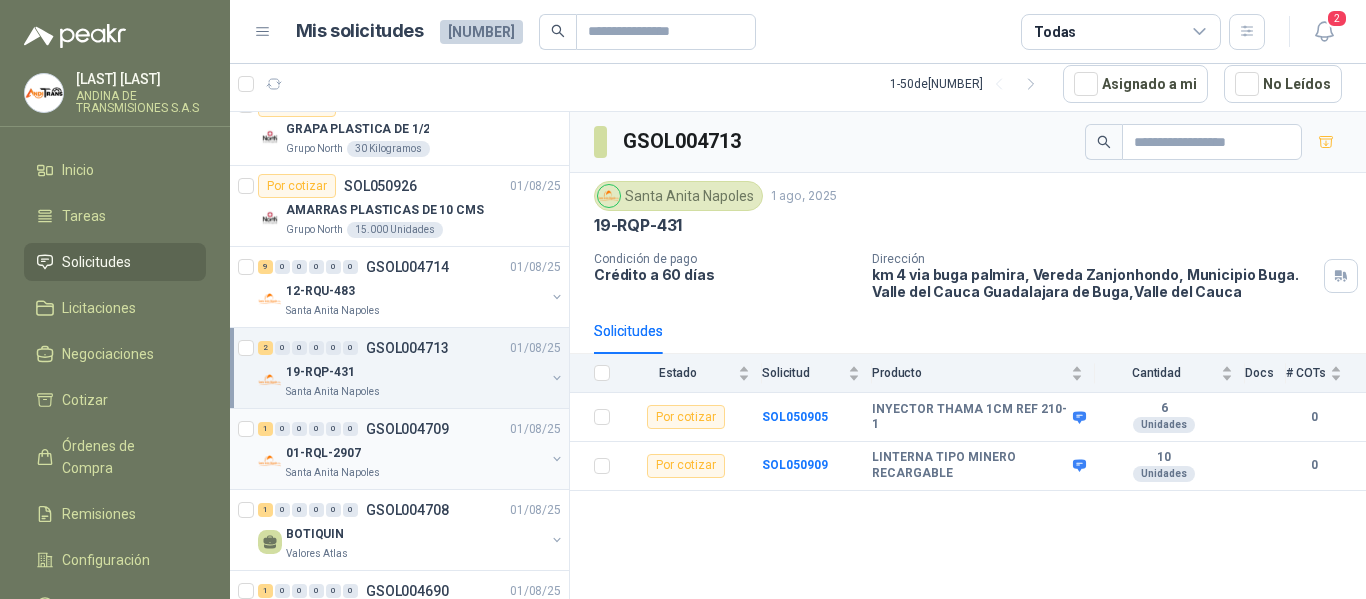 scroll, scrollTop: 300, scrollLeft: 0, axis: vertical 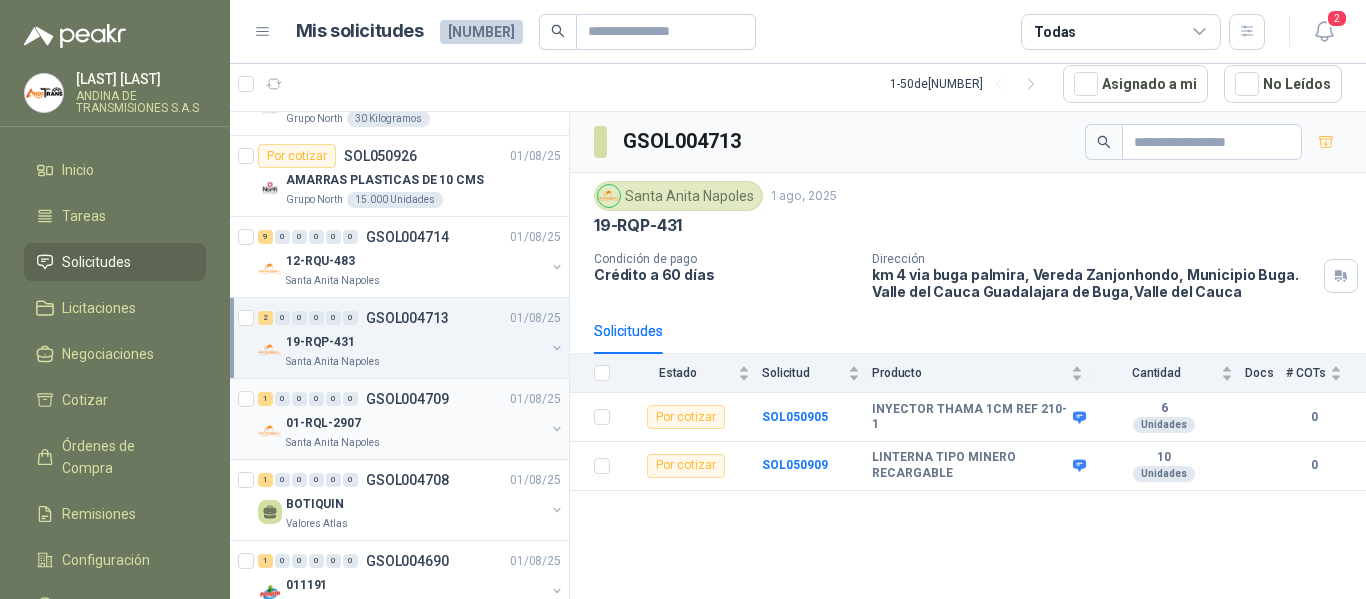 click on "GSOL004709" at bounding box center [407, 399] 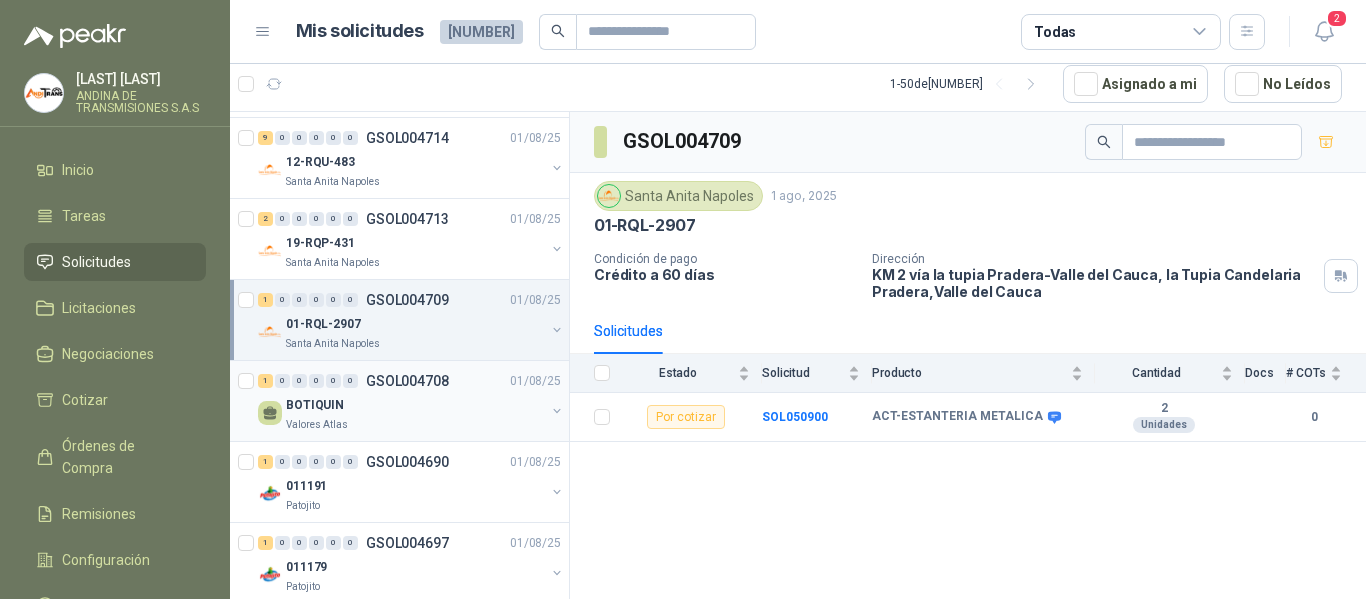 scroll, scrollTop: 400, scrollLeft: 0, axis: vertical 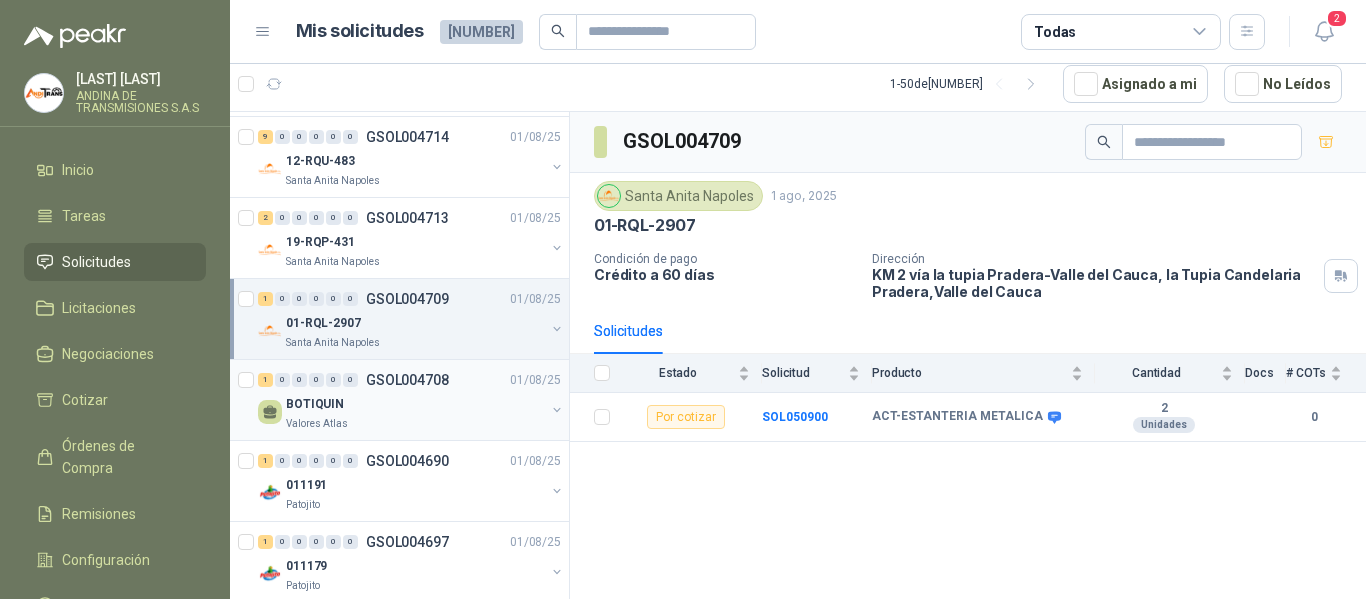 click on "GSOL004708" at bounding box center (407, 380) 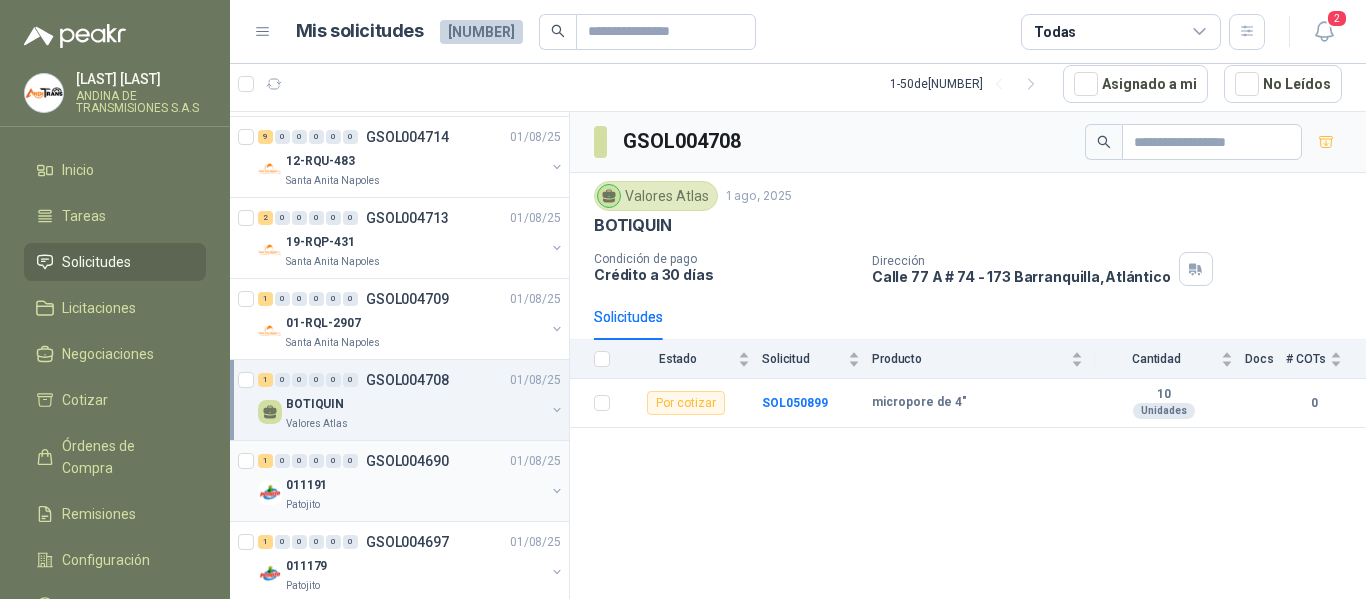 click on "1   0   0   0   0   0   [ID] [DATE]" at bounding box center (411, 461) 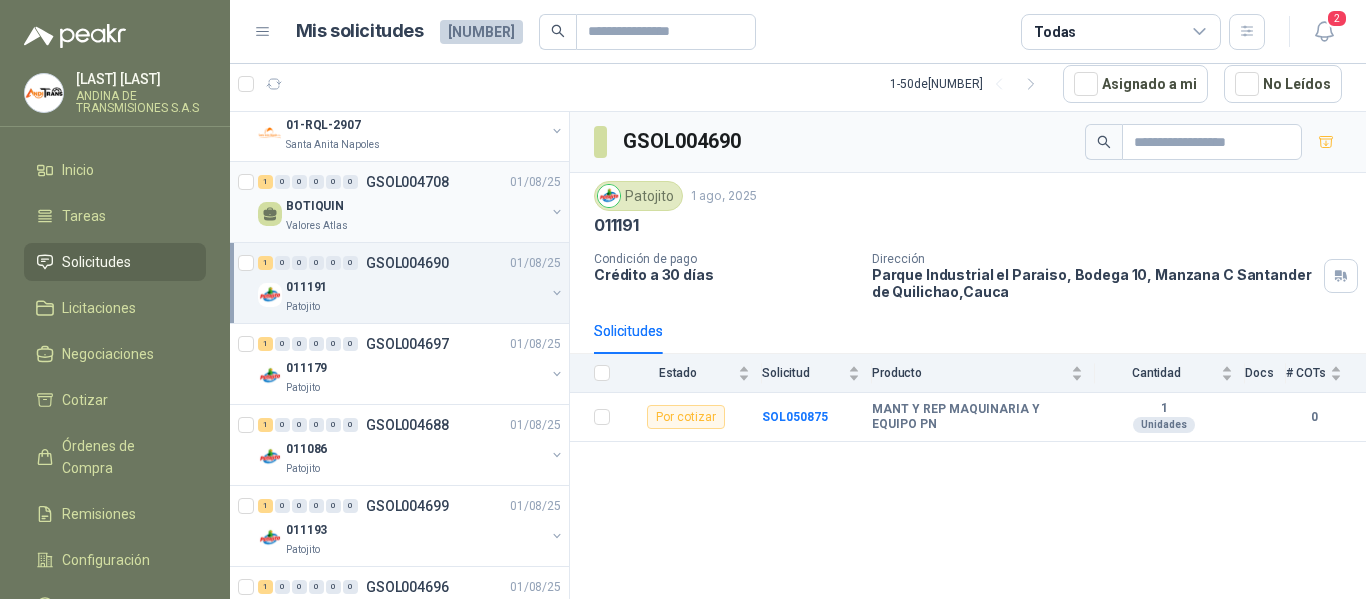 scroll, scrollTop: 600, scrollLeft: 0, axis: vertical 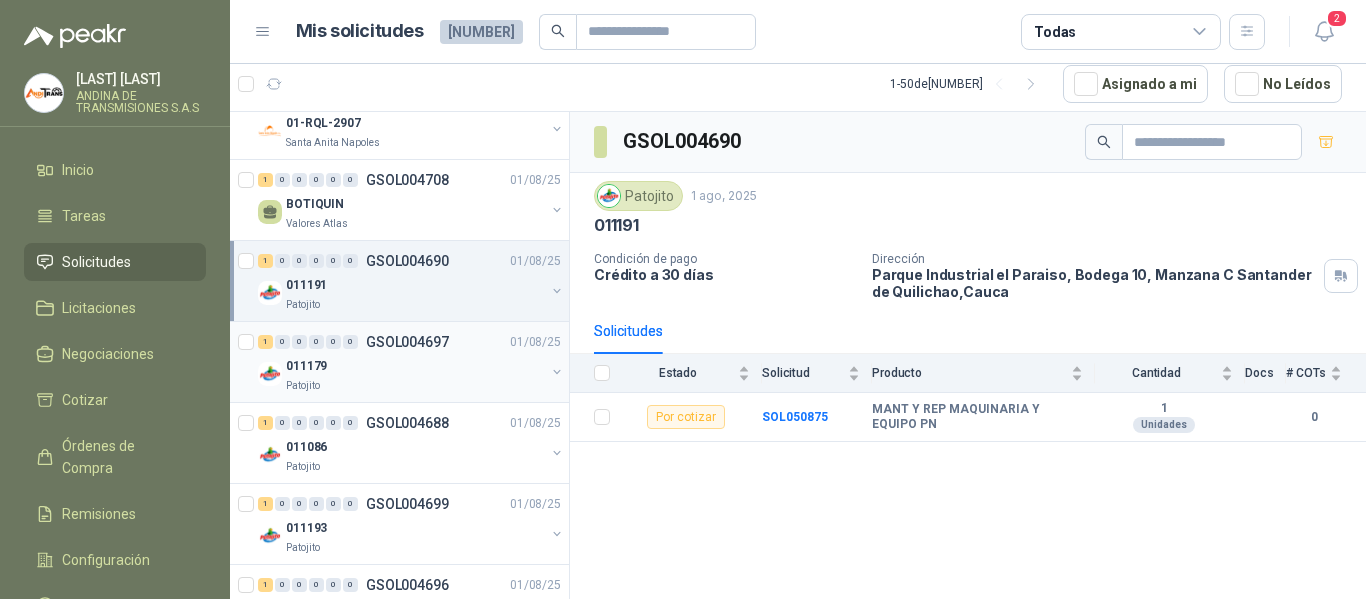 click on "GSOL004697" at bounding box center (407, 342) 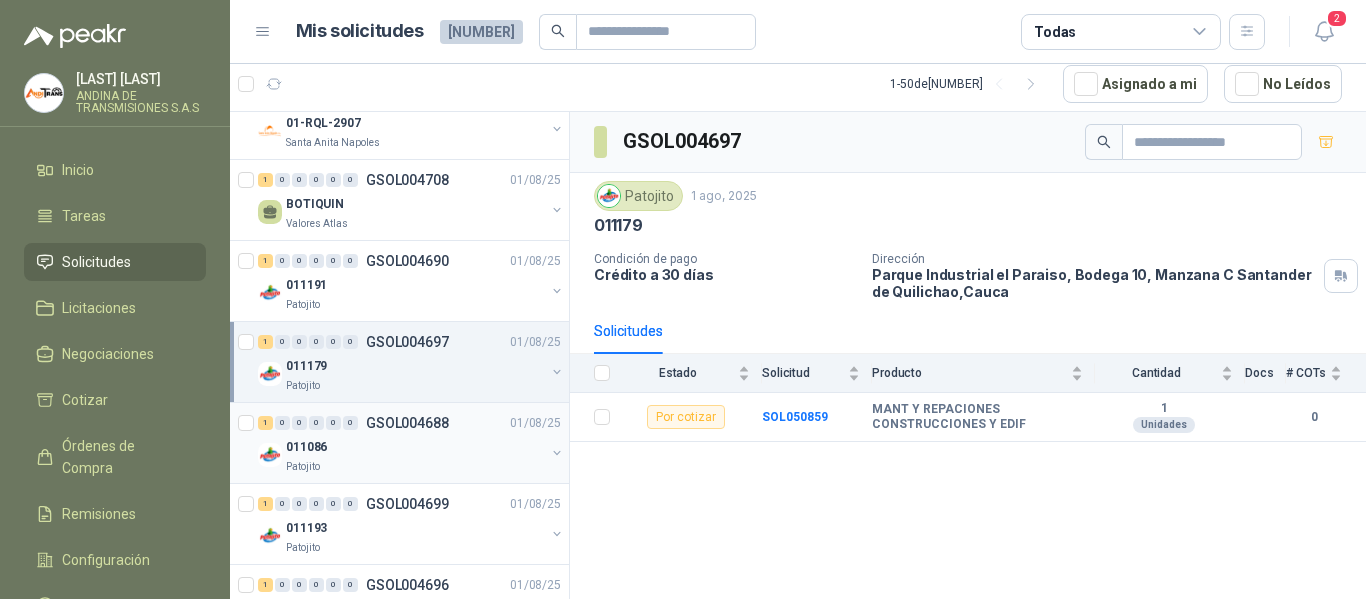 click on "GSOL004688" at bounding box center (407, 423) 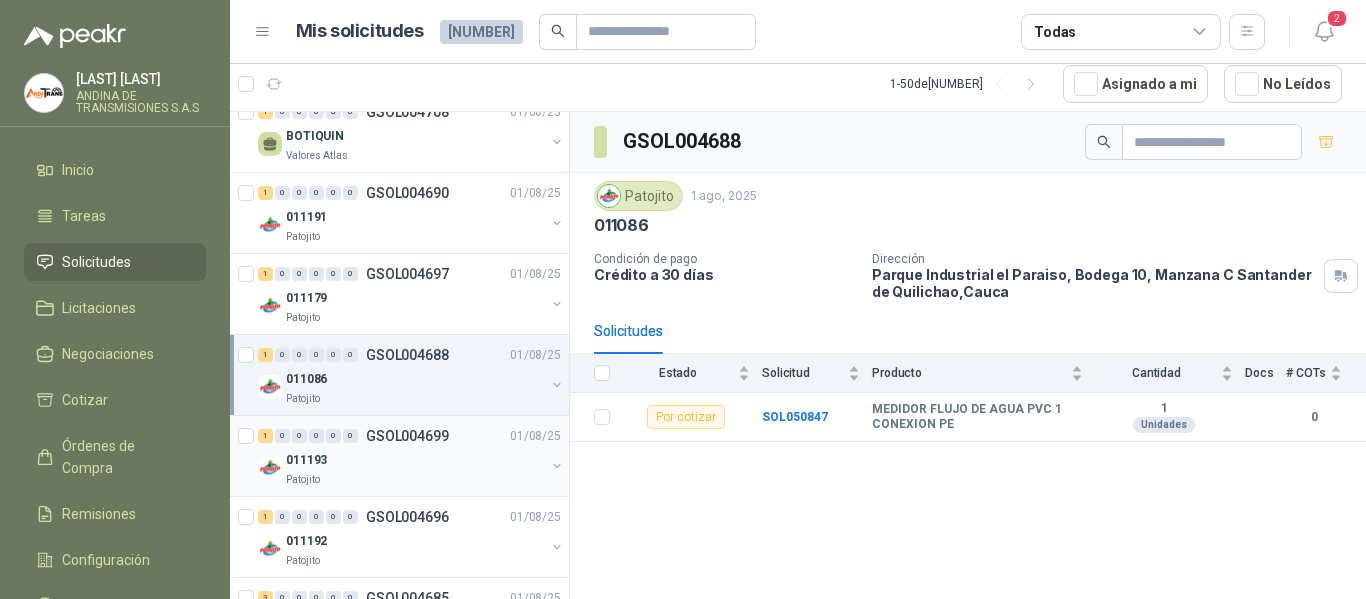 scroll, scrollTop: 700, scrollLeft: 0, axis: vertical 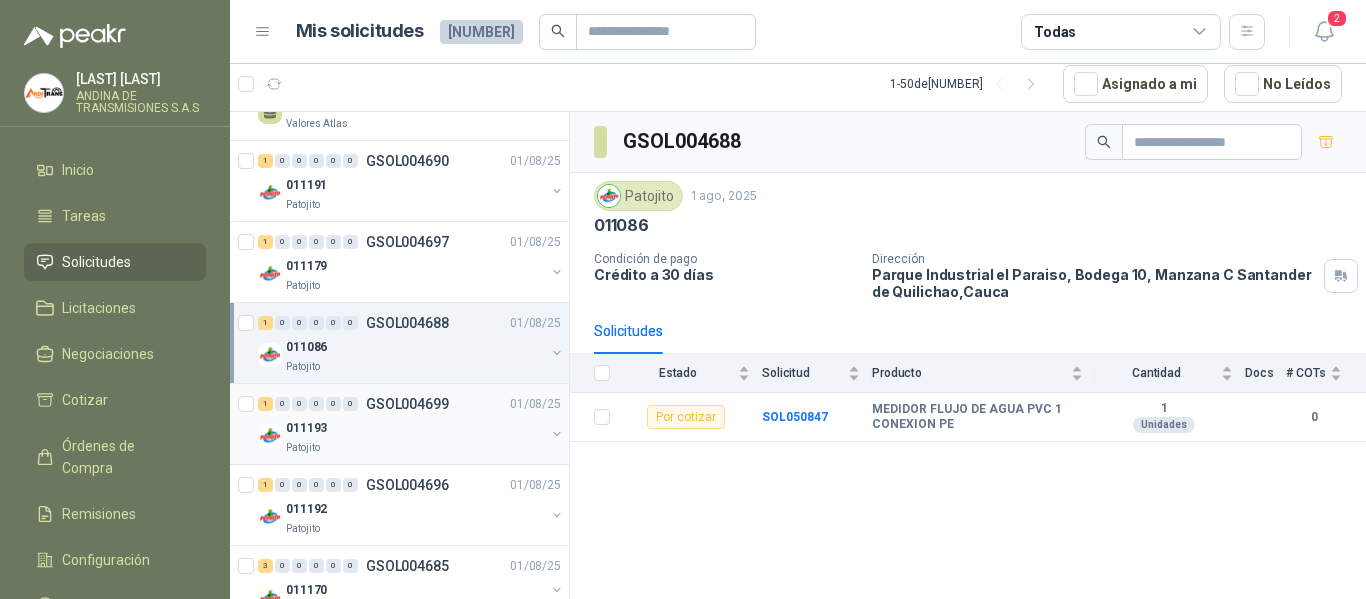 click on "GSOL004699" at bounding box center [407, 404] 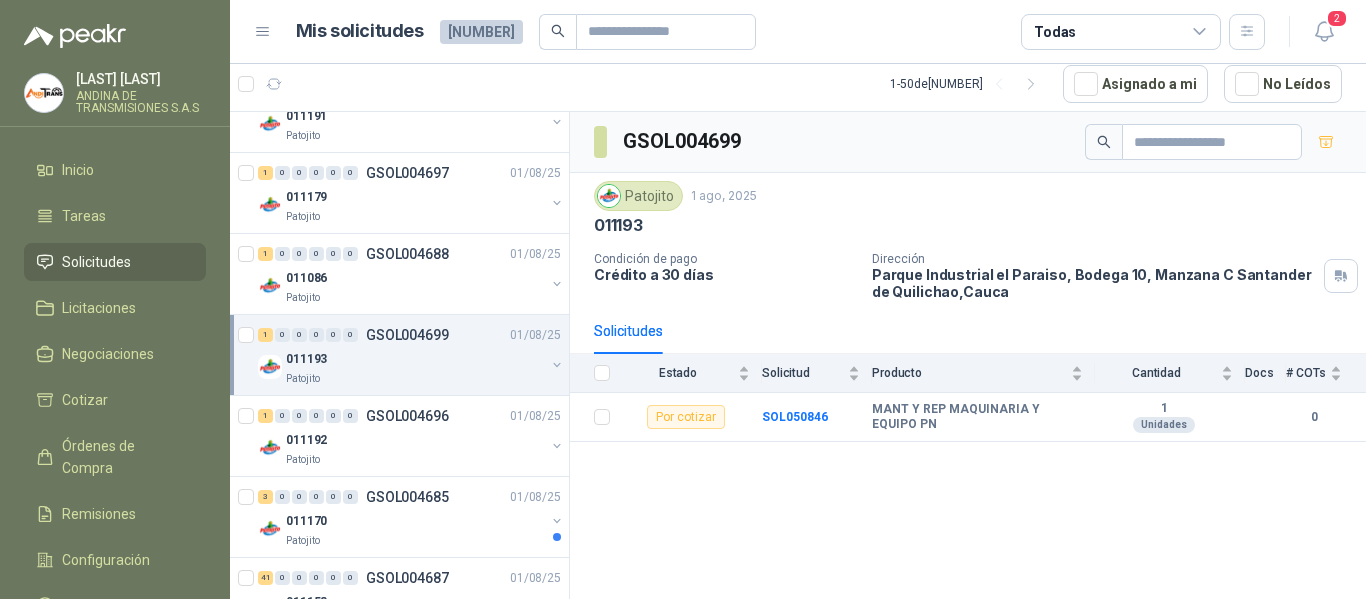 scroll, scrollTop: 800, scrollLeft: 0, axis: vertical 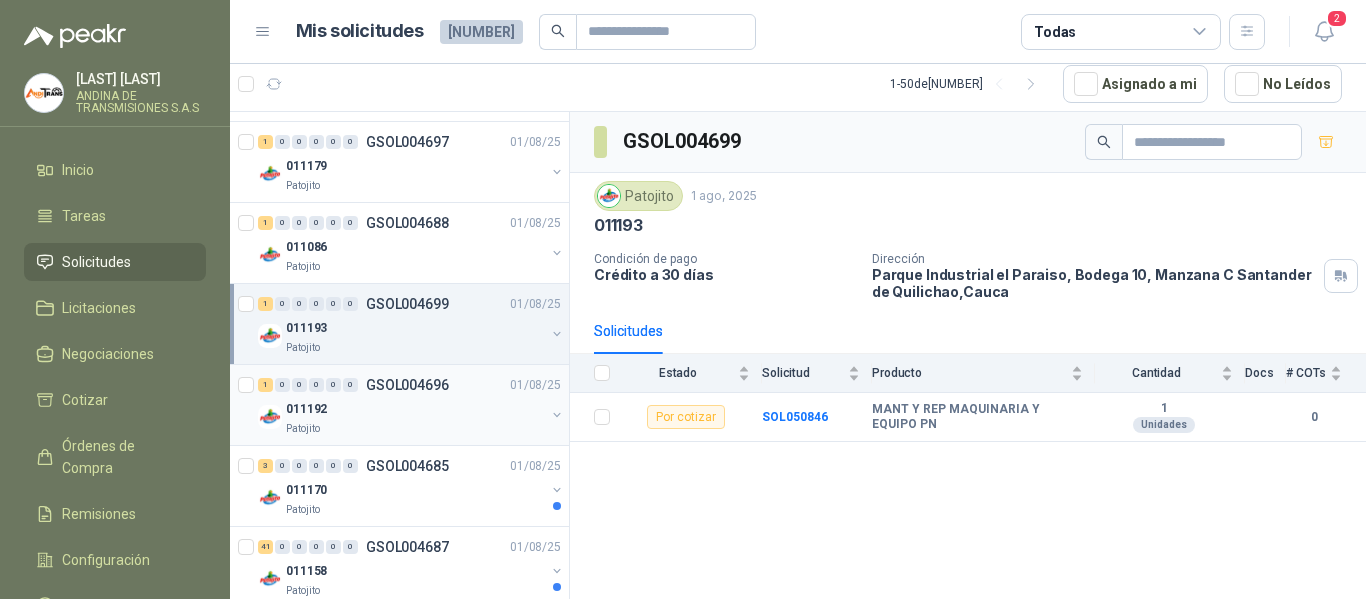 click on "GSOL004696" at bounding box center (407, 385) 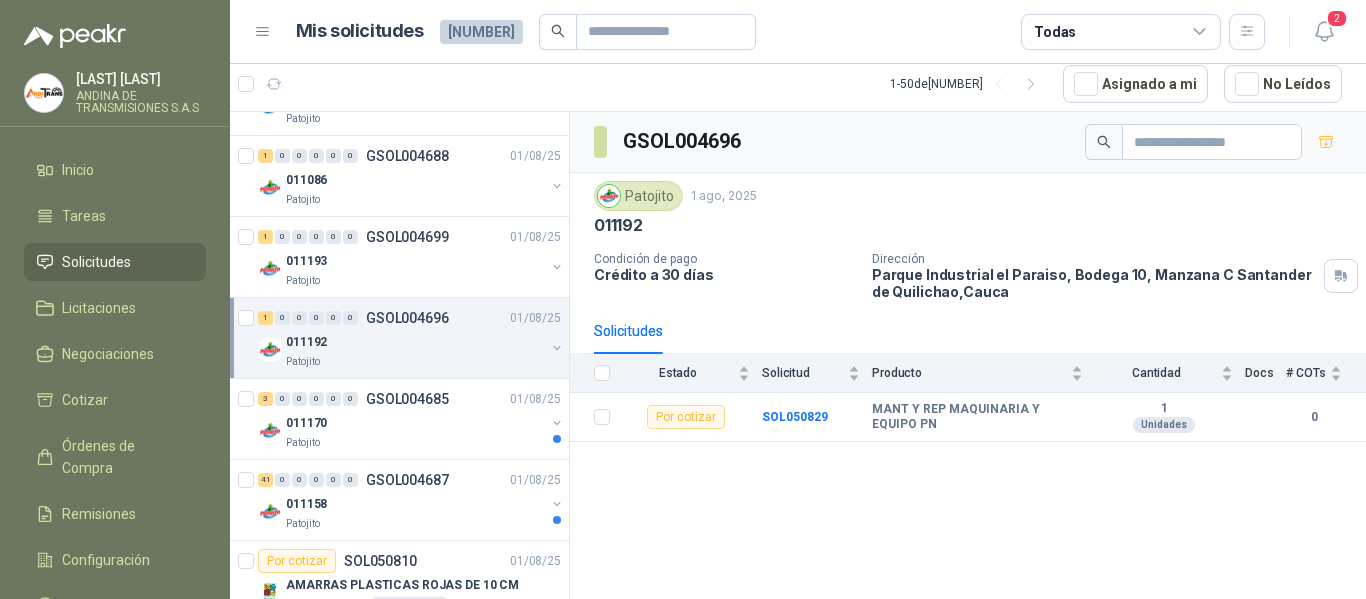 scroll, scrollTop: 900, scrollLeft: 0, axis: vertical 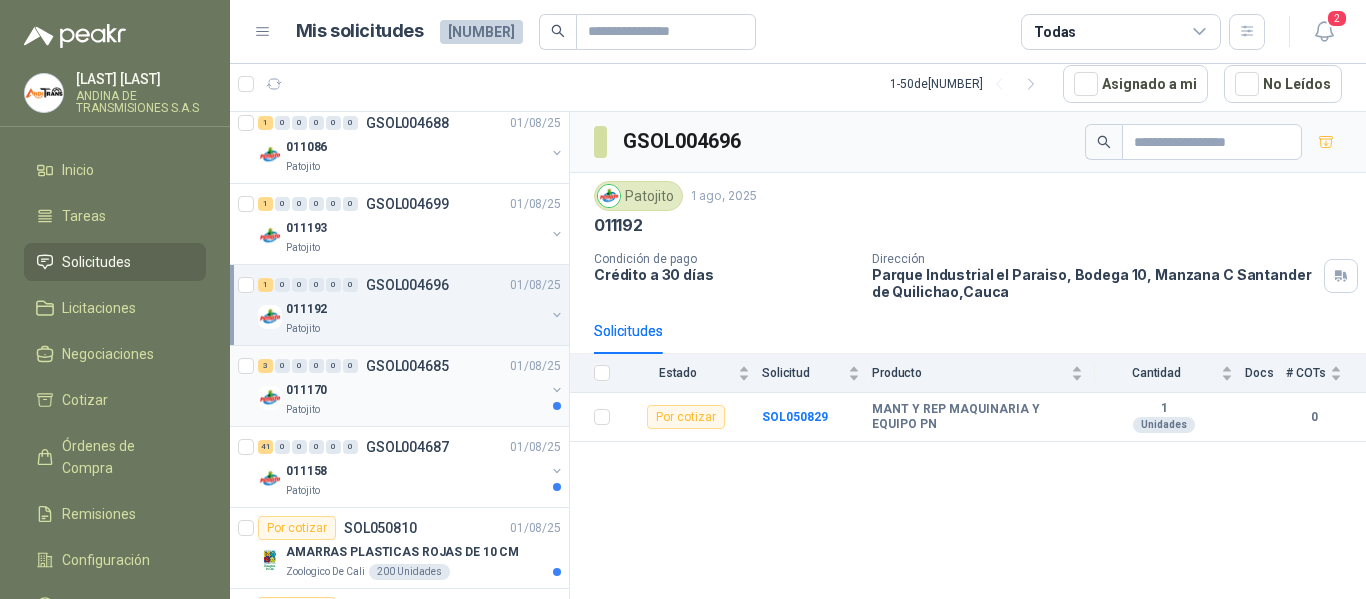 click on "GSOL004685" at bounding box center [407, 366] 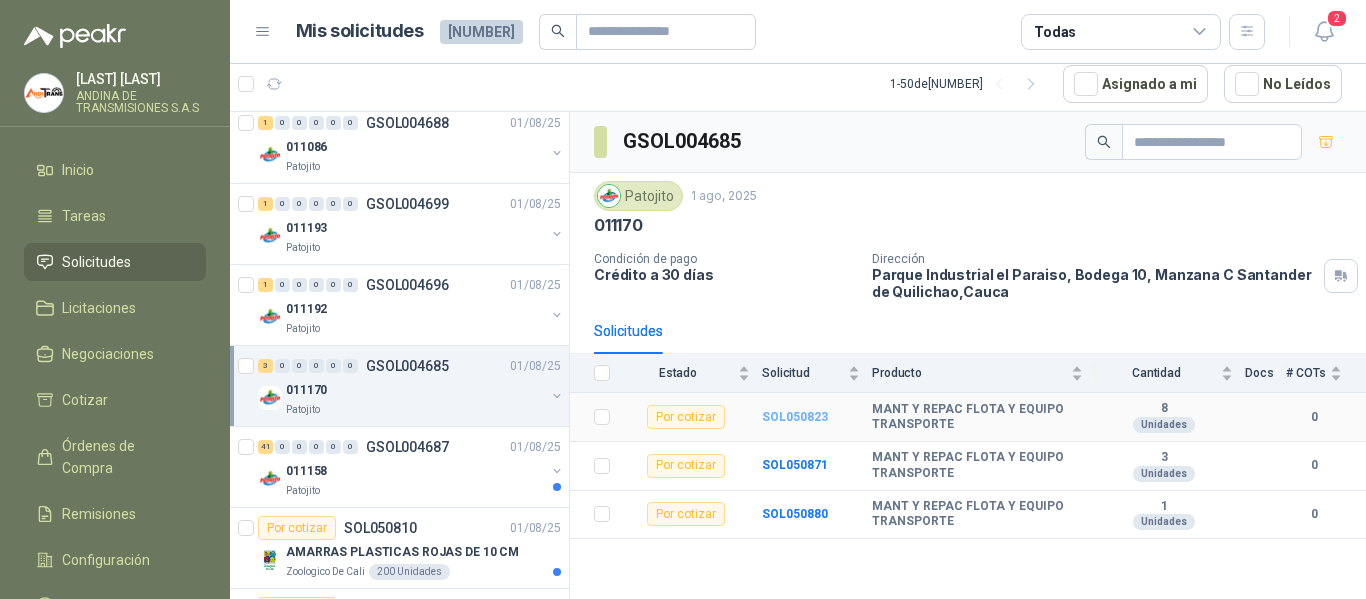click on "SOL050823" at bounding box center (795, 417) 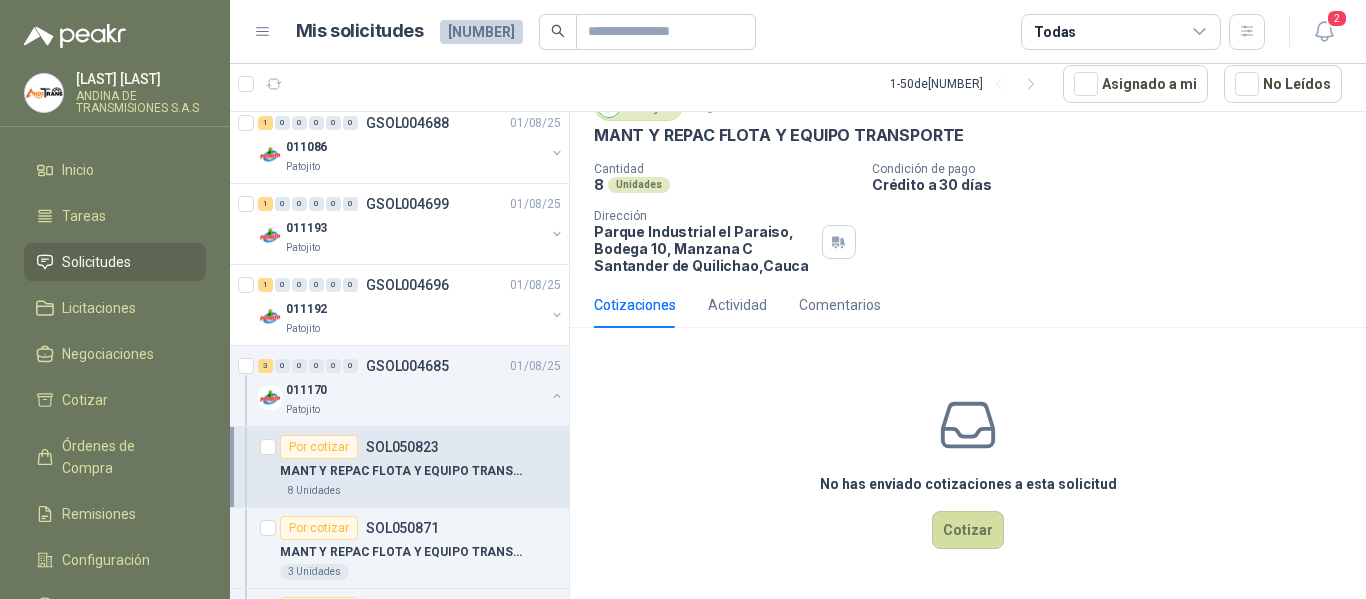 scroll, scrollTop: 0, scrollLeft: 0, axis: both 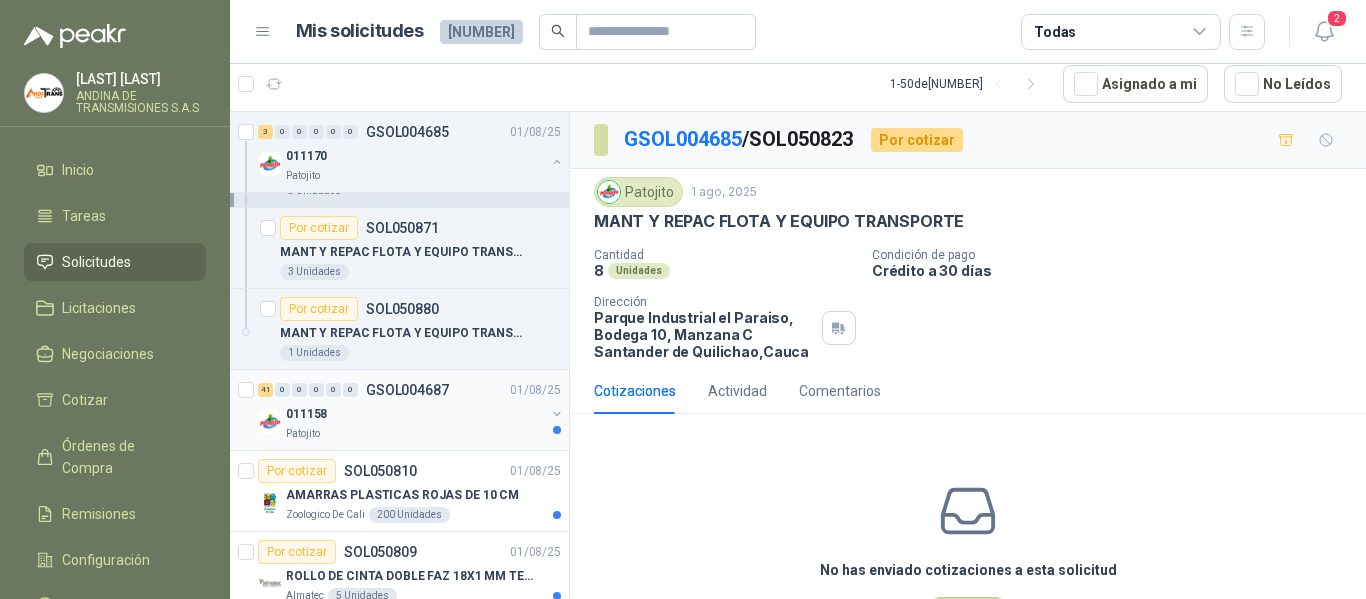 click on "GSOL004687" at bounding box center [407, 390] 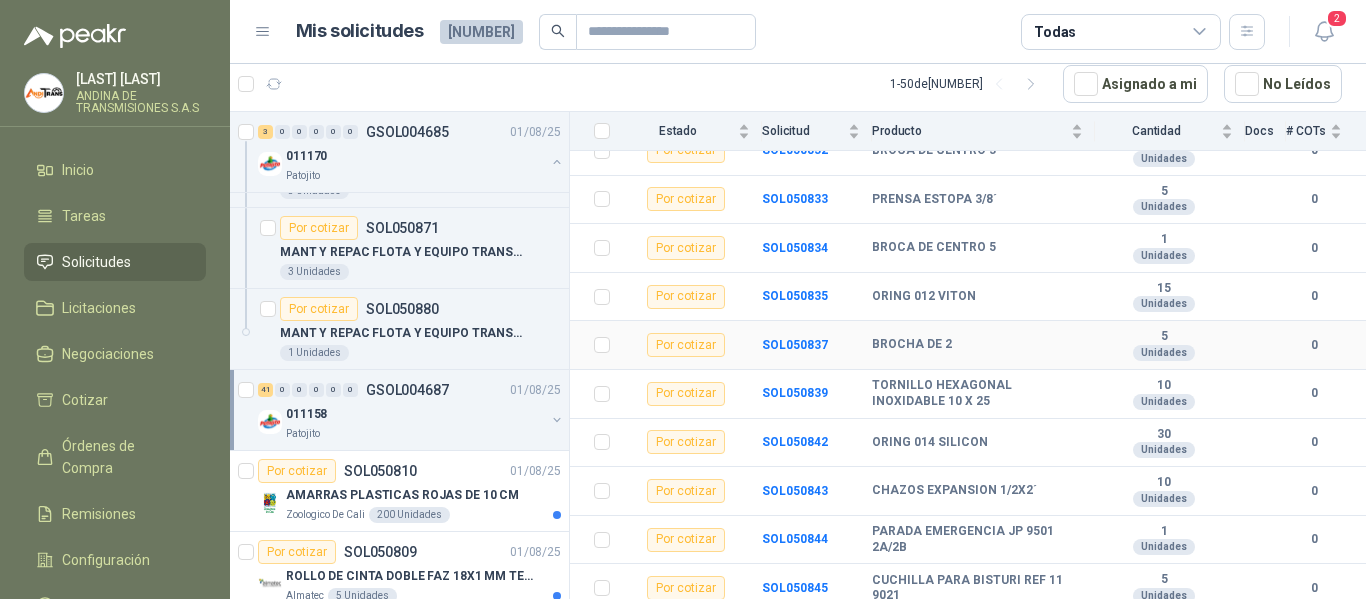 scroll, scrollTop: 700, scrollLeft: 0, axis: vertical 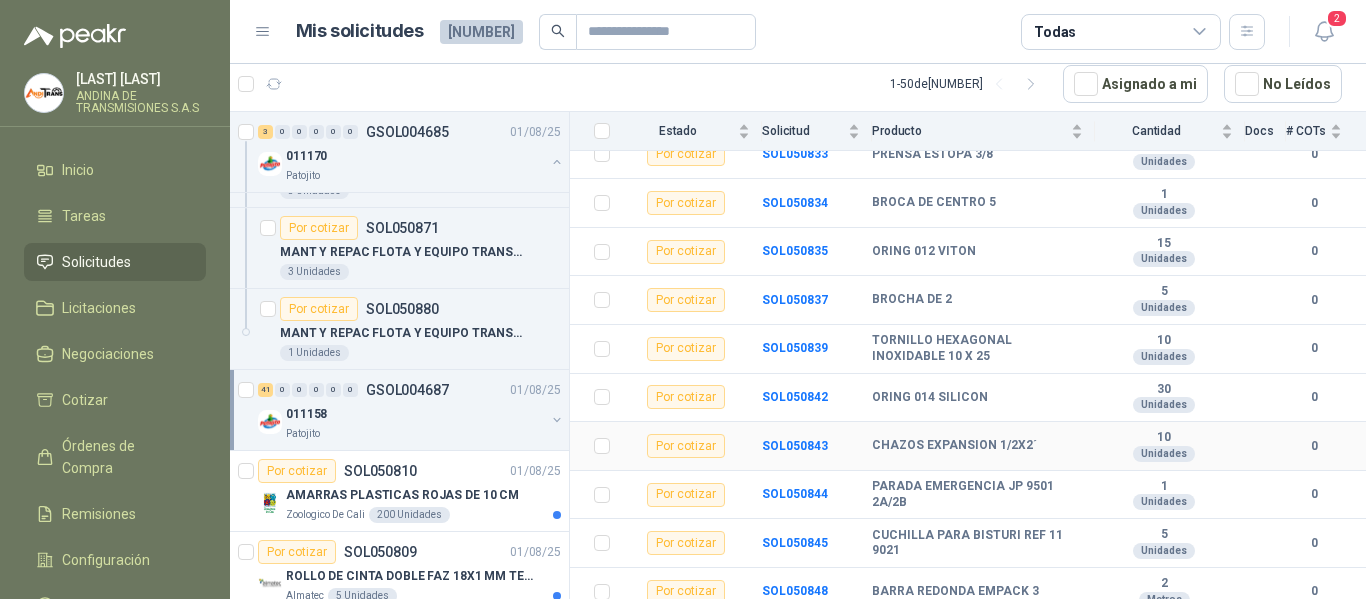 drag, startPoint x: 1066, startPoint y: 397, endPoint x: 1081, endPoint y: 447, distance: 52.201534 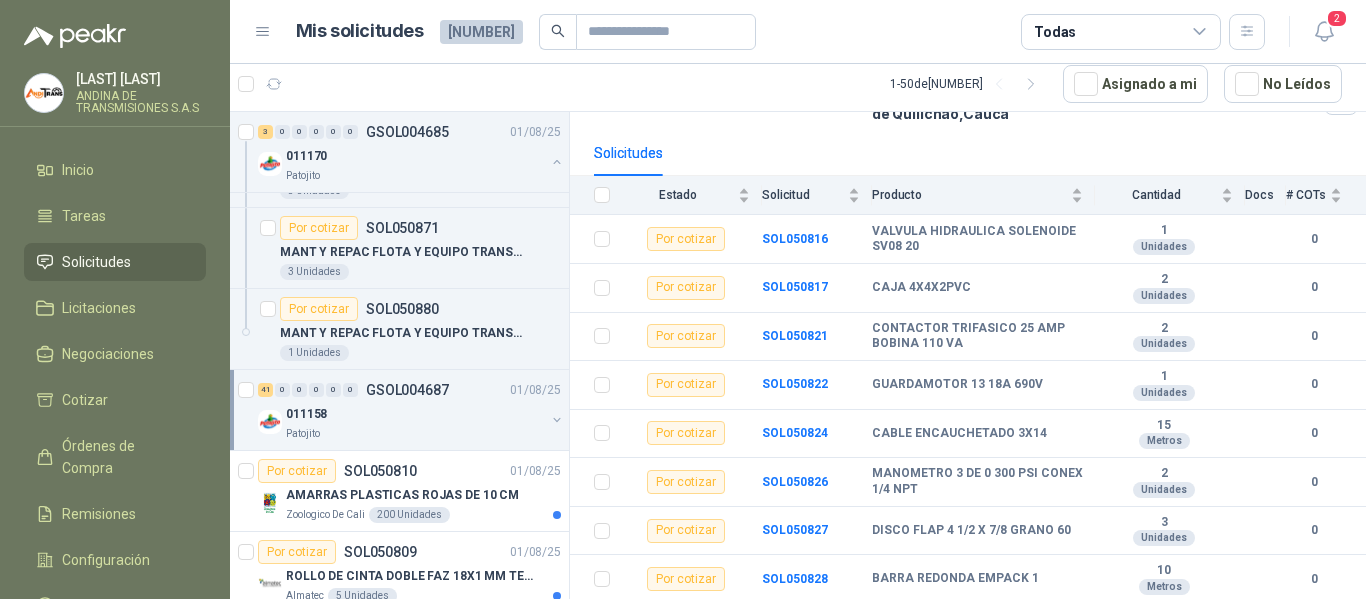 scroll, scrollTop: 0, scrollLeft: 0, axis: both 